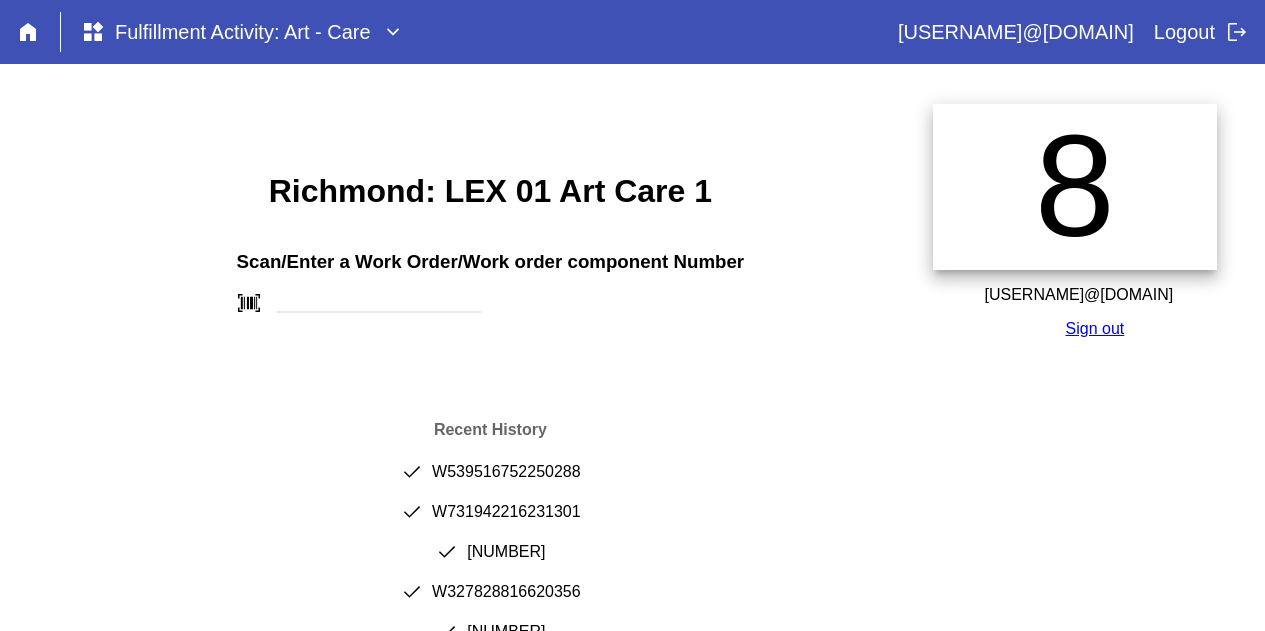 scroll, scrollTop: 0, scrollLeft: 0, axis: both 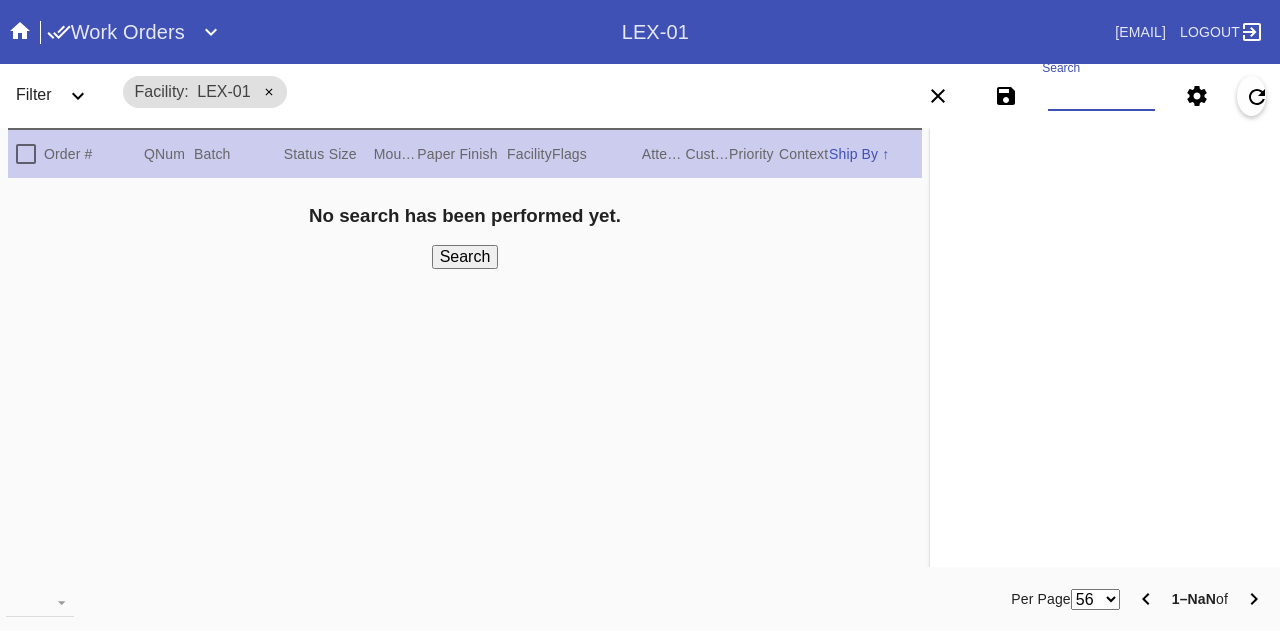 click on "Search" at bounding box center (1101, 96) 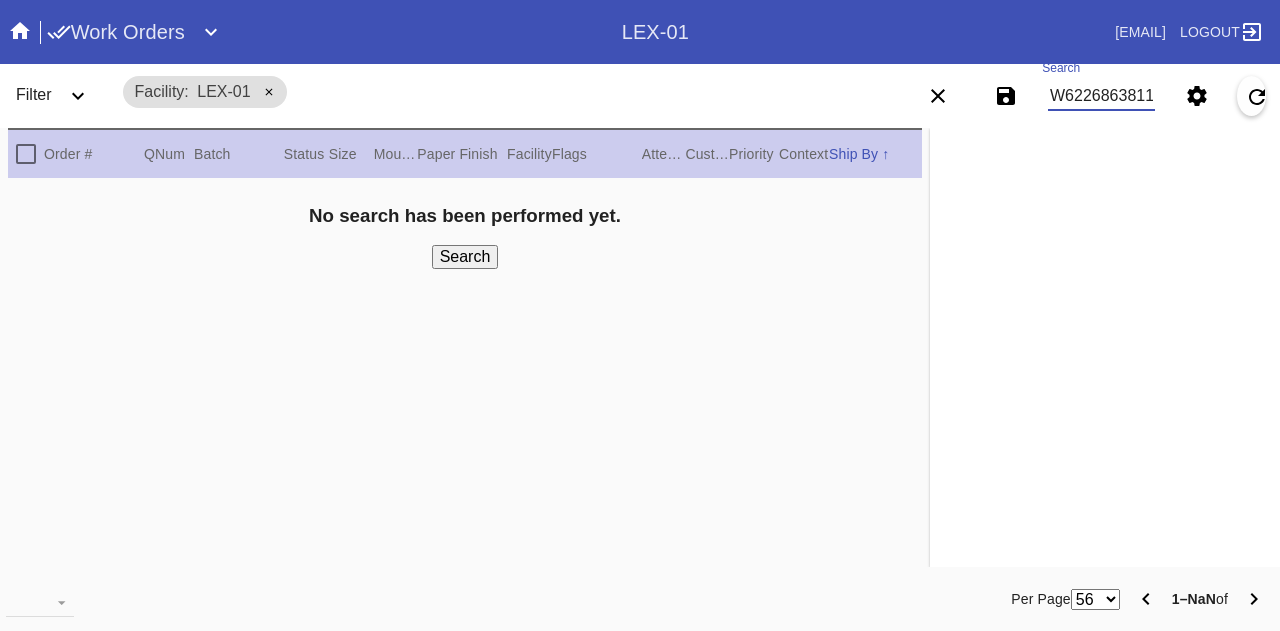 scroll, scrollTop: 0, scrollLeft: 44, axis: horizontal 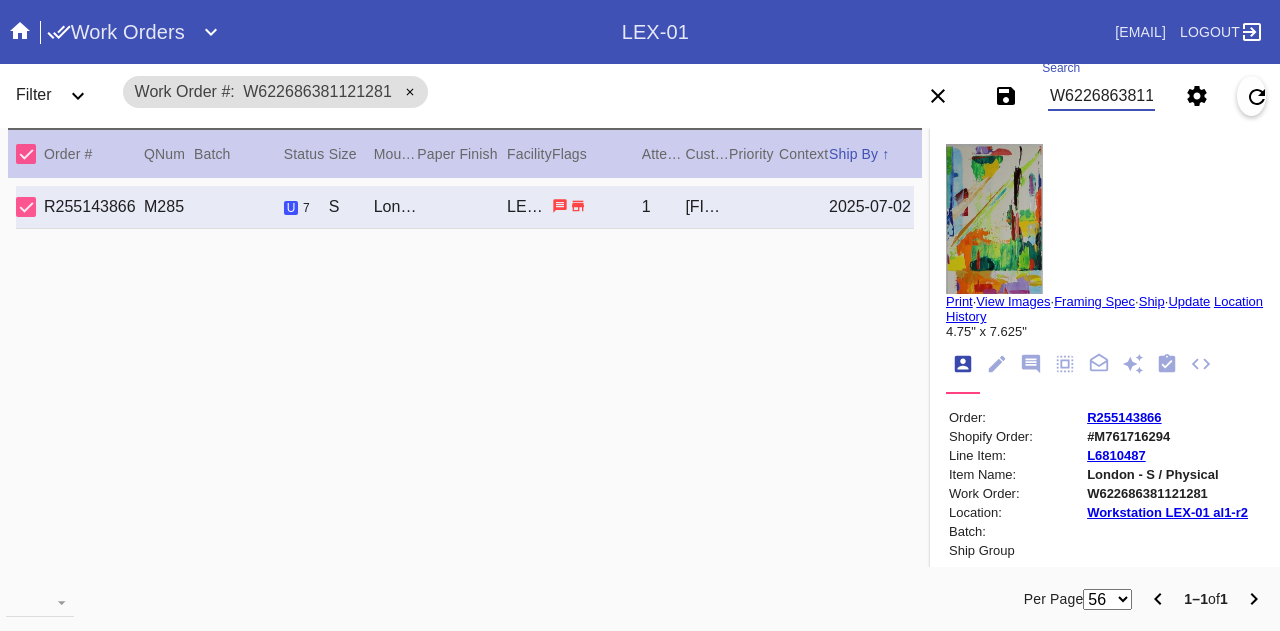 click on "Print" at bounding box center [959, 301] 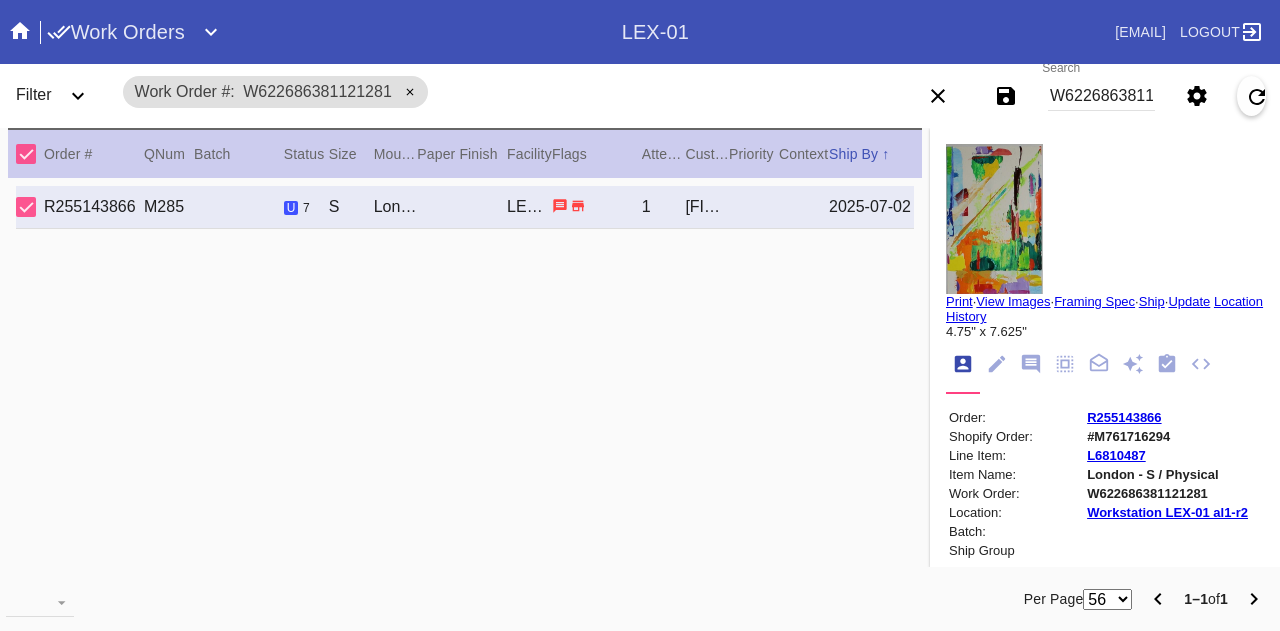 click on "Search W622686381121281" at bounding box center [1101, 96] 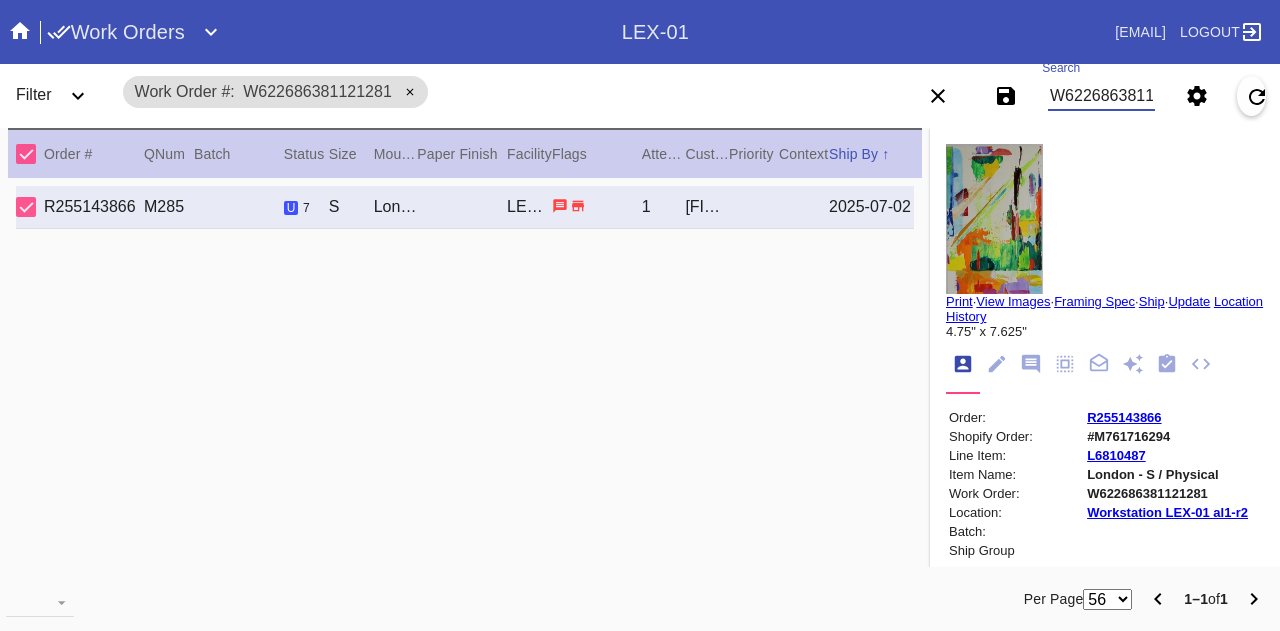 click on "W622686381121281" at bounding box center [1101, 96] 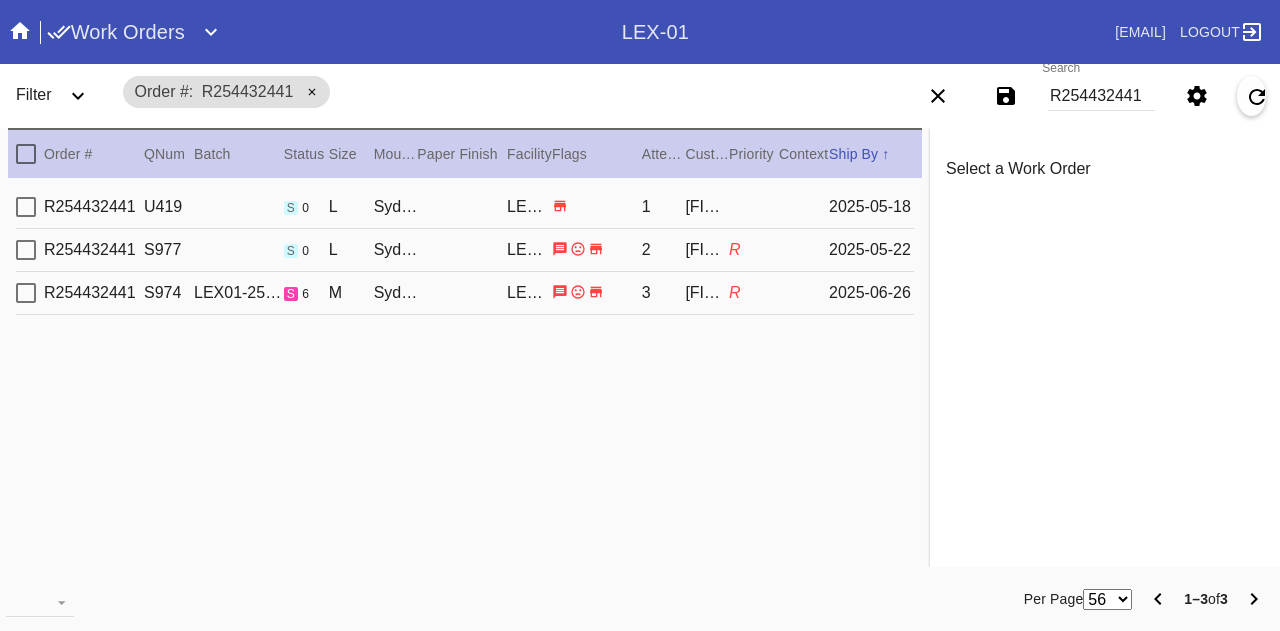 click on "R254432441 S977 s   0 L Sydney / Dove White LEX-01 2 ANCA CIORGA
R
2025-05-22" at bounding box center (465, 250) 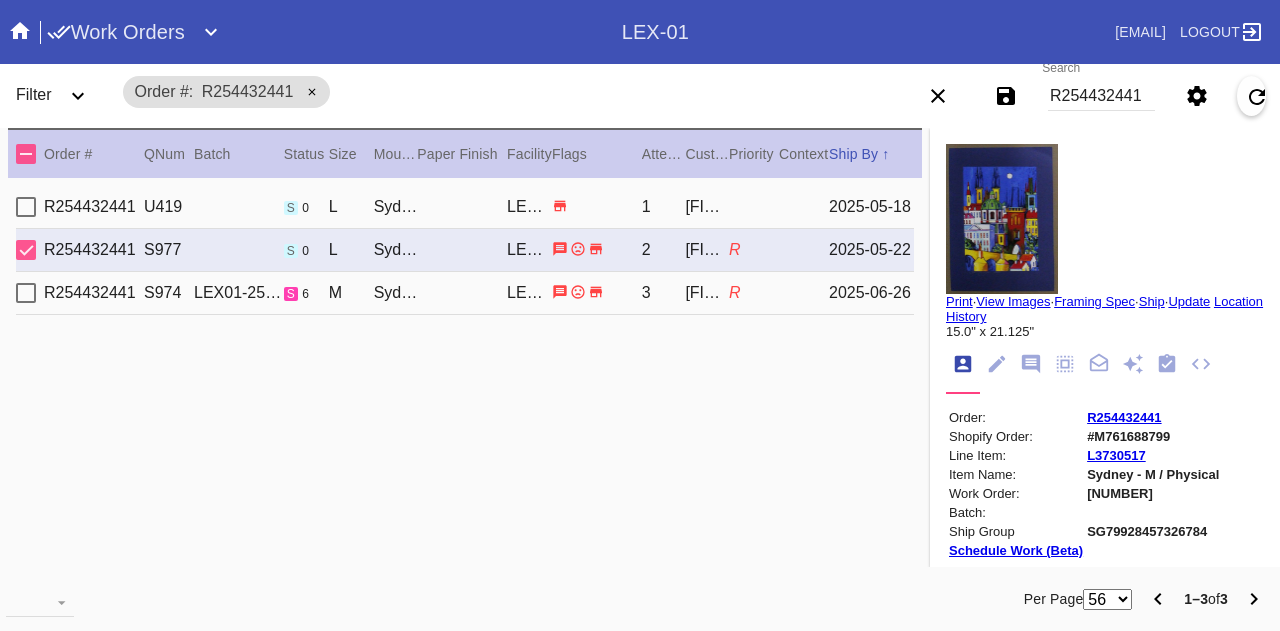 click at bounding box center (597, 206) 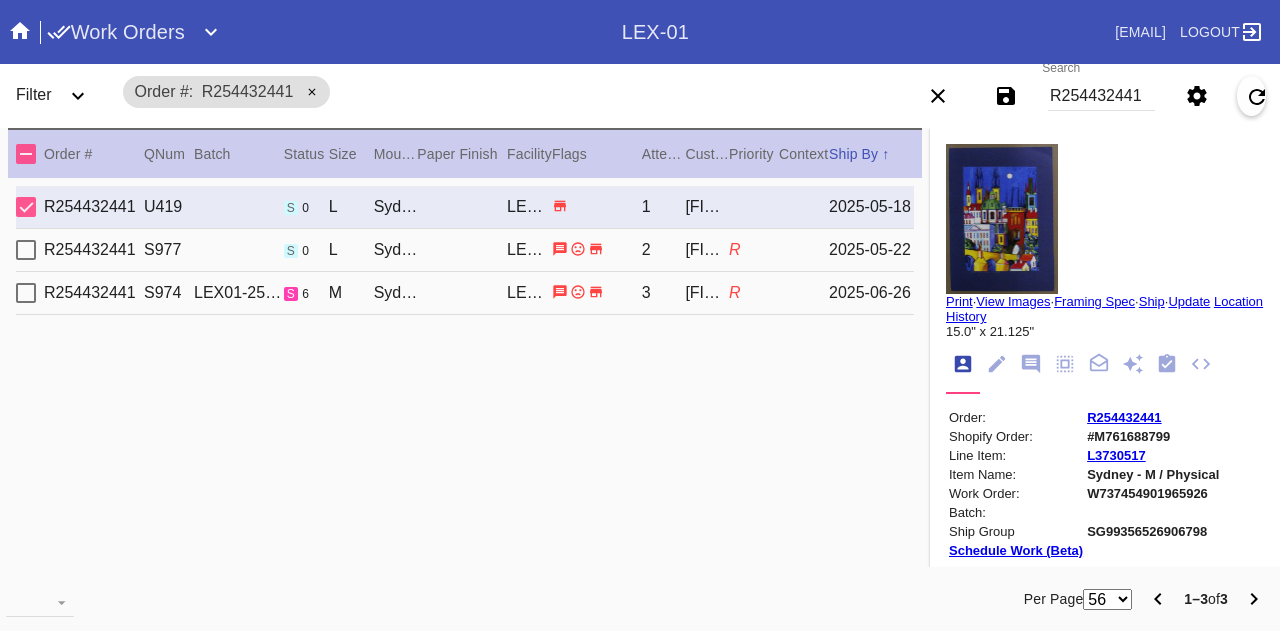 click on "R254432441 S977 s   0 L Sydney / Dove White LEX-01 2 ANCA CIORGA
R
2025-05-22" at bounding box center (465, 250) 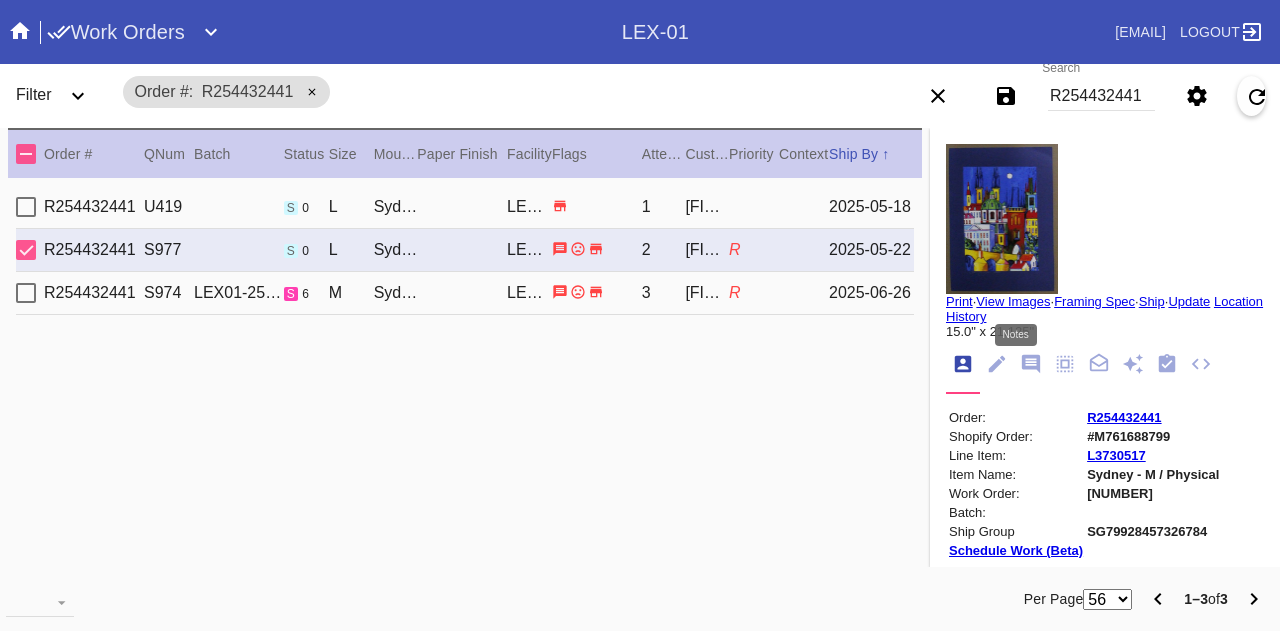 click at bounding box center [1031, 364] 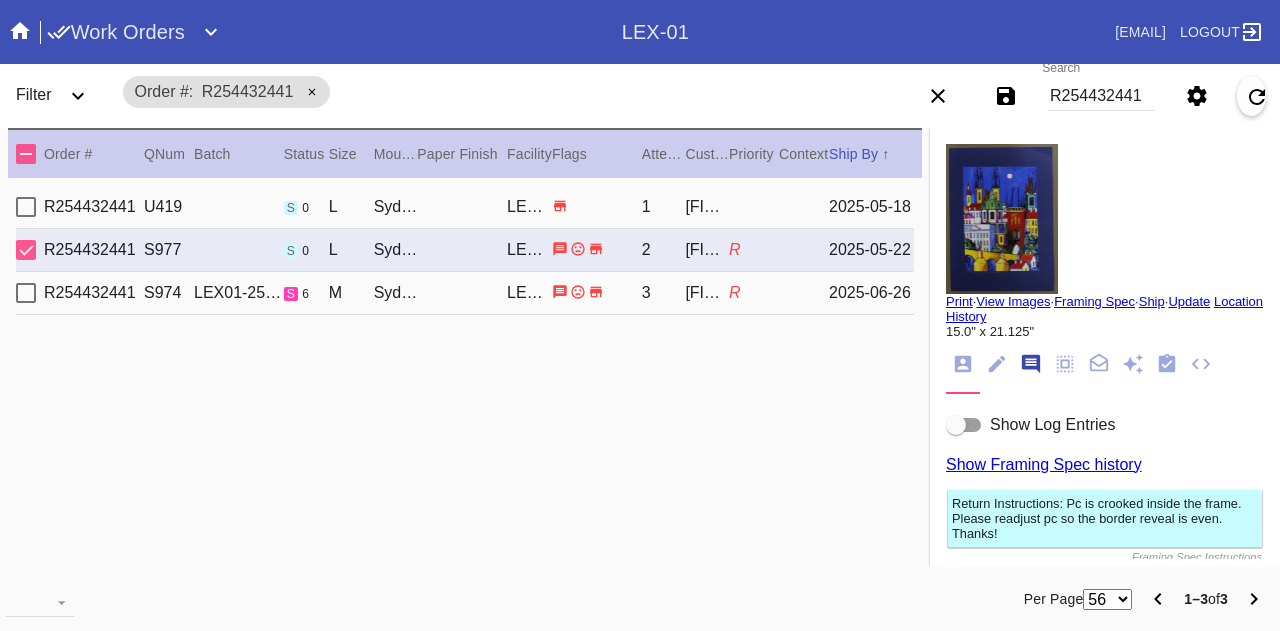 scroll, scrollTop: 122, scrollLeft: 0, axis: vertical 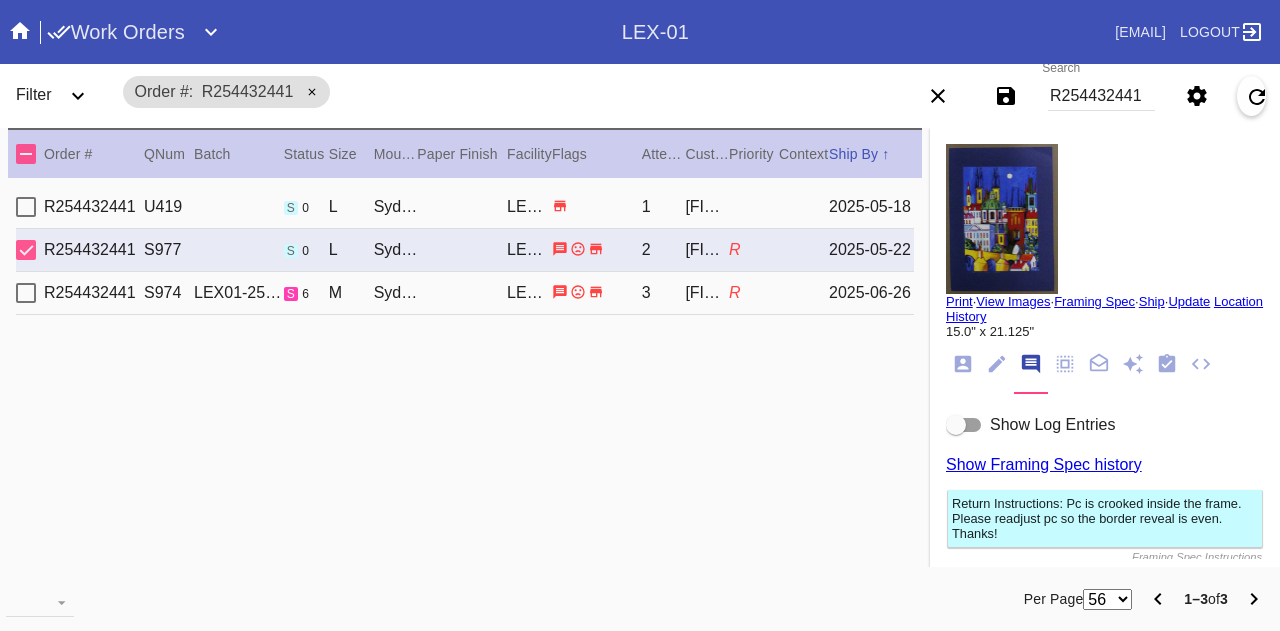 click on "R254432441 U419 s   0 L Sydney / Dove White LEX-01 1 ANCA CIORGA
2025-05-18" at bounding box center [465, 207] 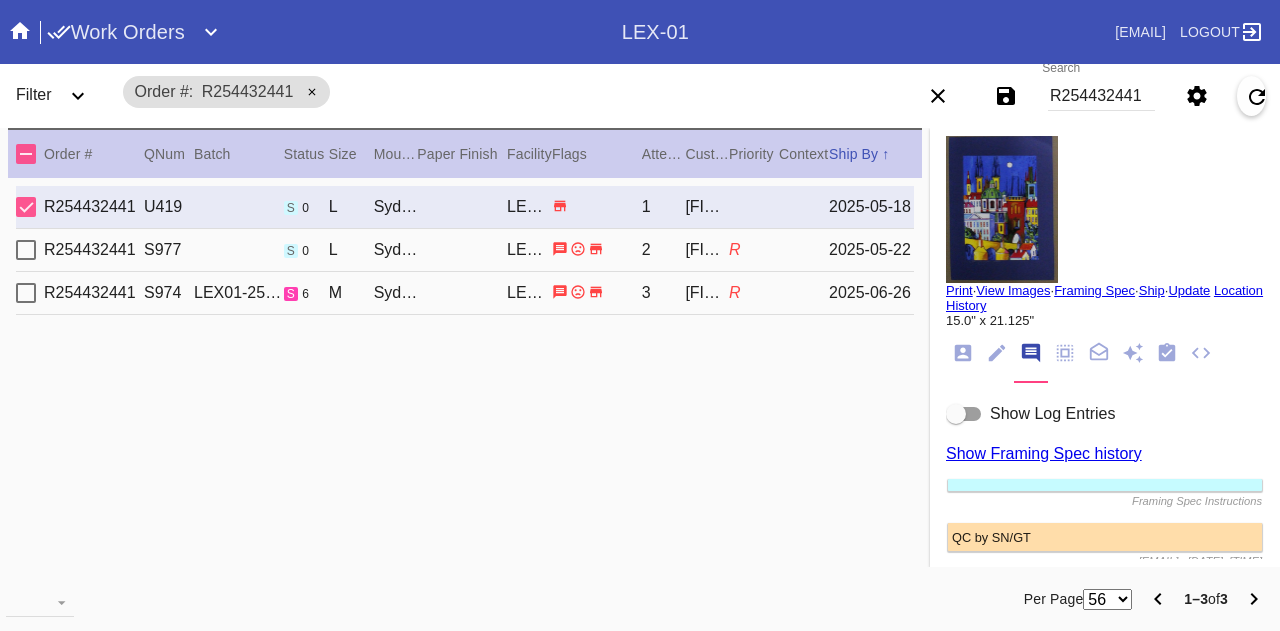 scroll, scrollTop: 12, scrollLeft: 0, axis: vertical 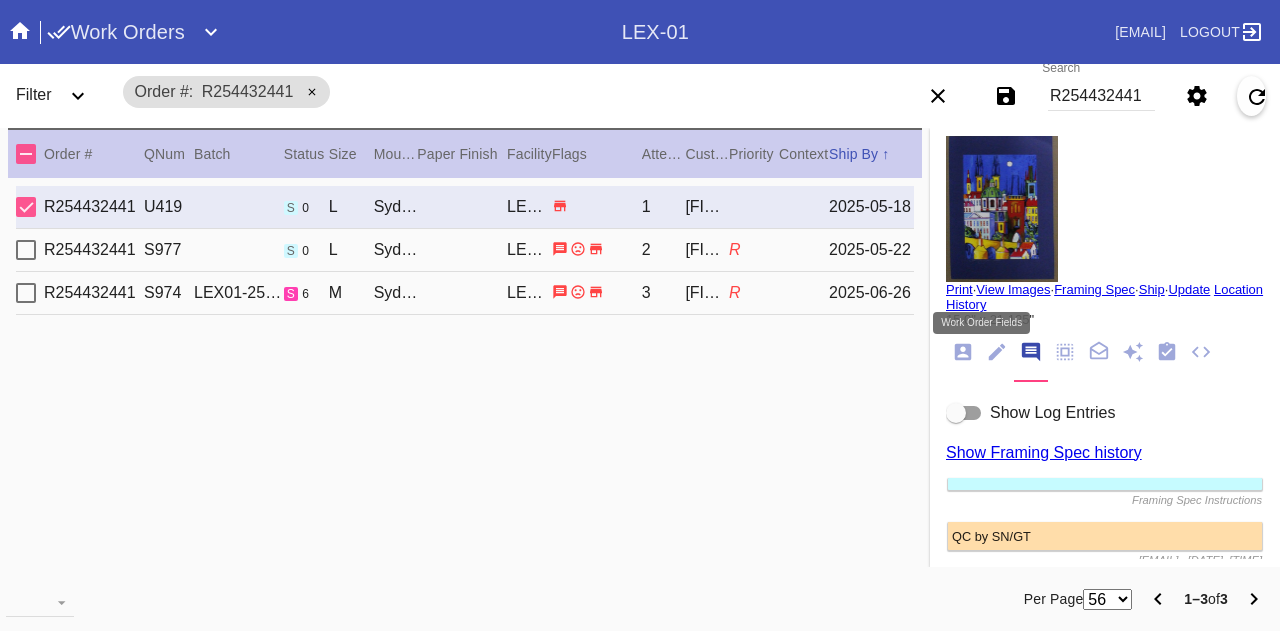 click at bounding box center [997, 352] 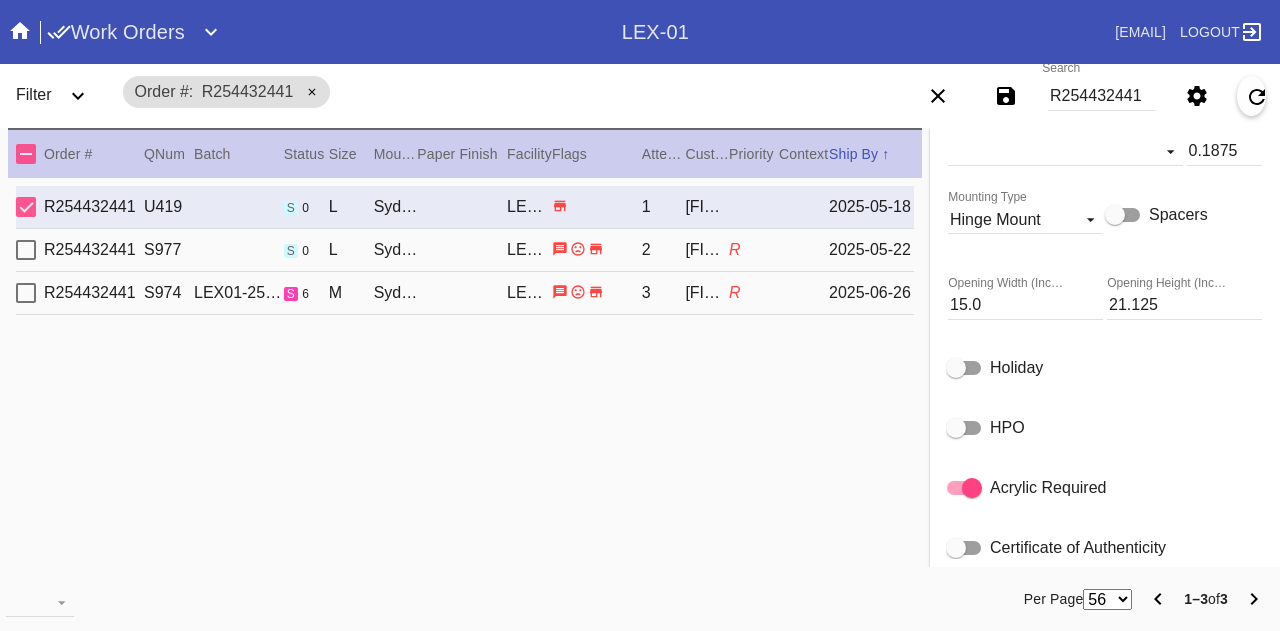 scroll, scrollTop: 830, scrollLeft: 0, axis: vertical 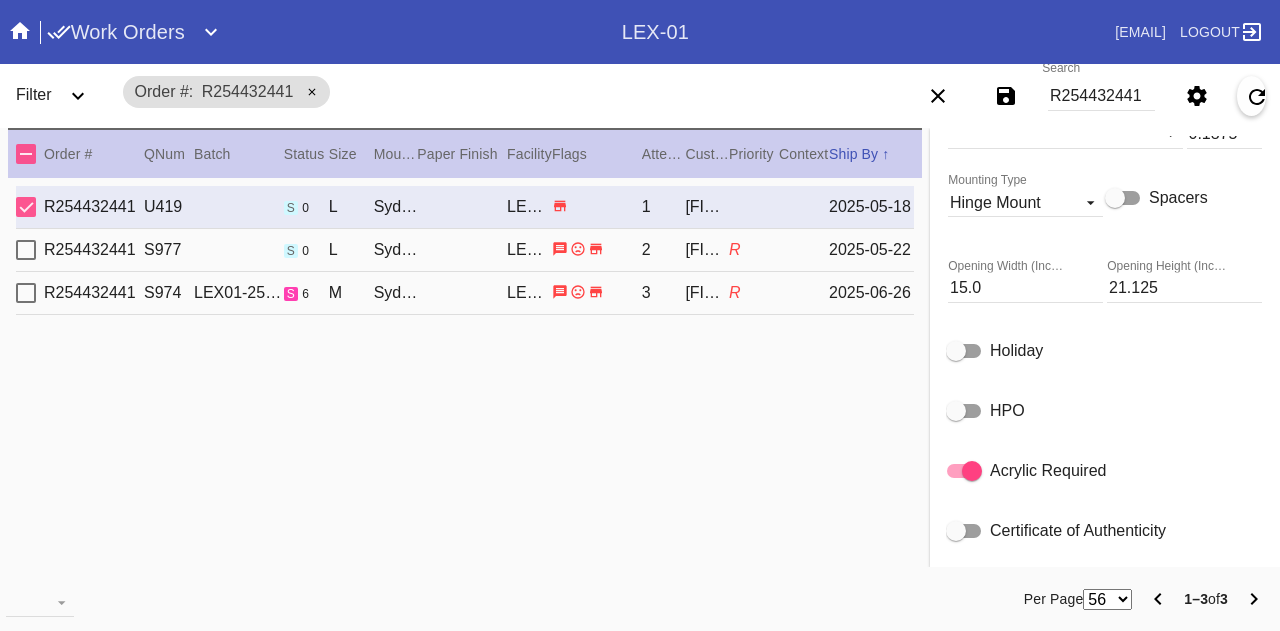 click on "R254432441 S977 s   0 L Sydney / Dove White LEX-01 2 ANCA CIORGA
R
2025-05-22" at bounding box center (465, 250) 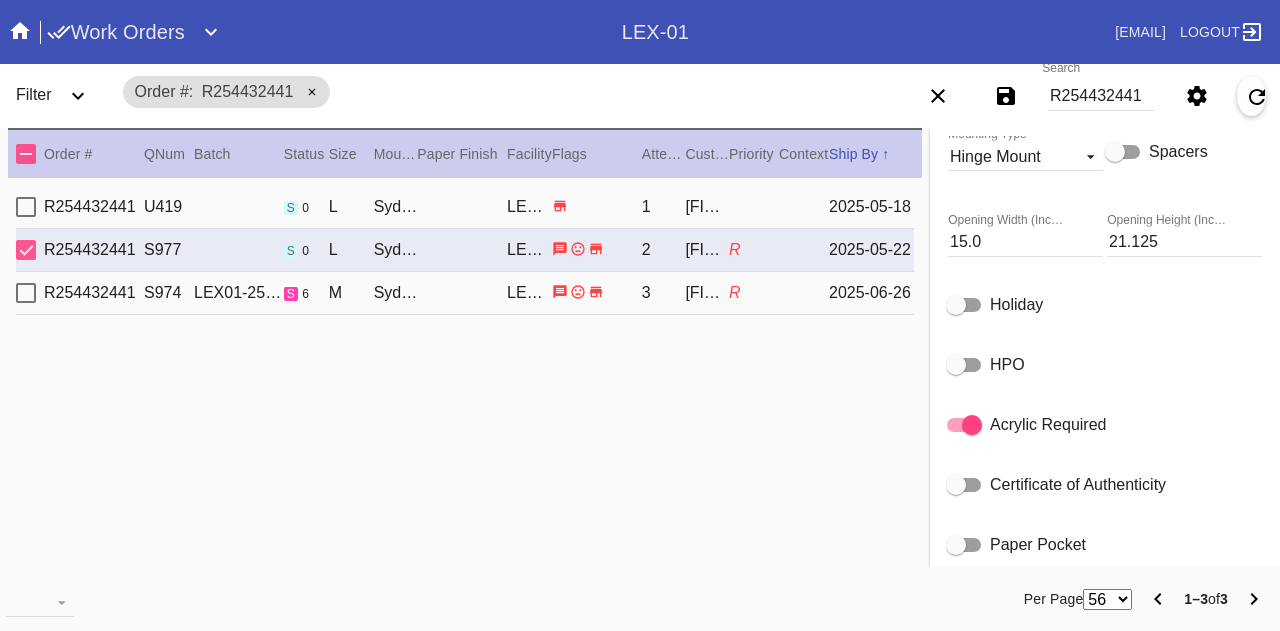 click on "R254432441 S974 LEX01-250701-002 s   6 M Sydney / Dove White LEX-01 3 ANCA CIORGA
R
2025-06-26" at bounding box center [465, 293] 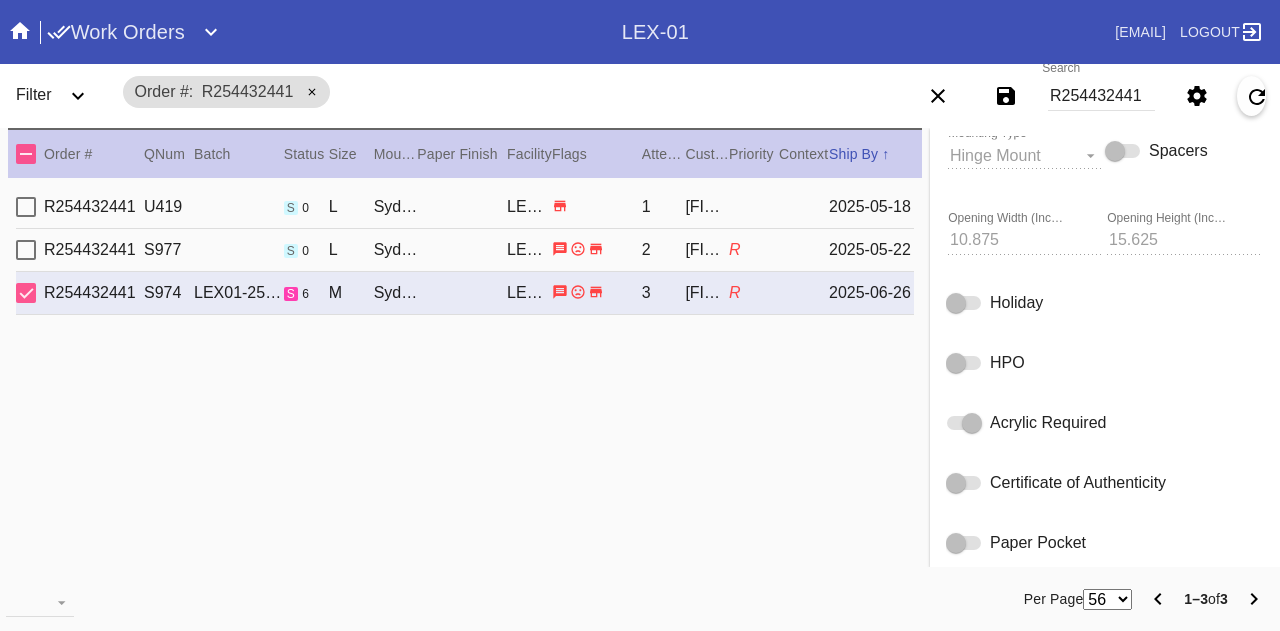 scroll, scrollTop: 1070, scrollLeft: 0, axis: vertical 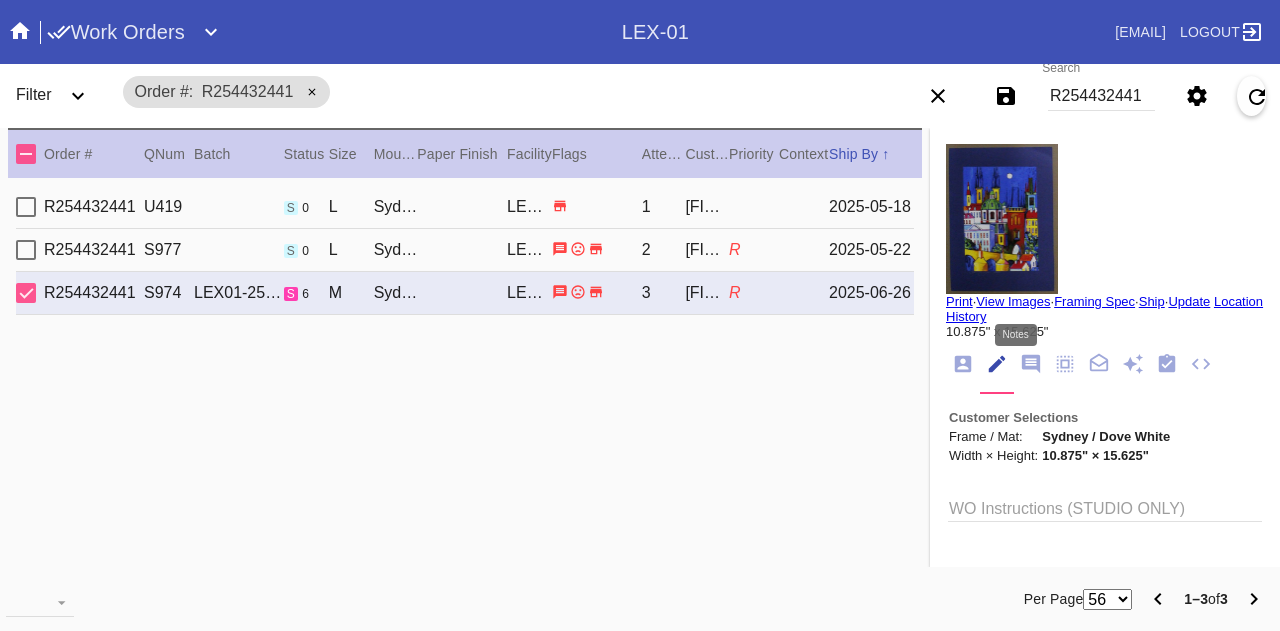 click at bounding box center (1031, 364) 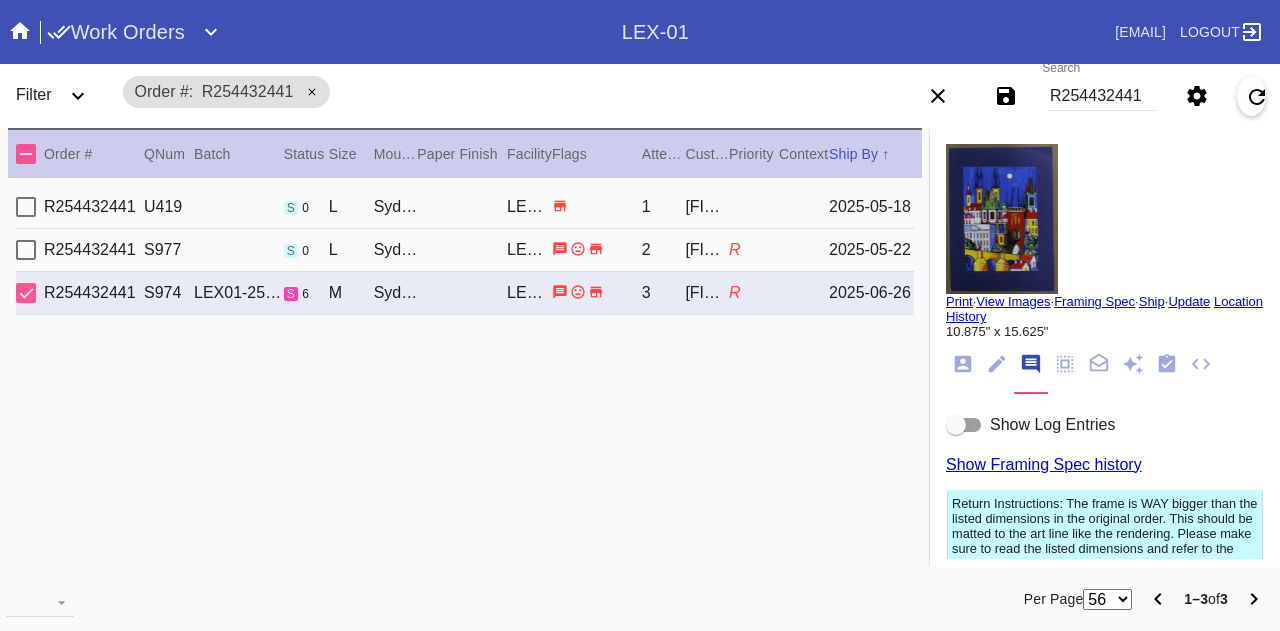 click on "R254432441 S977 s   0 L Sydney / Dove White LEX-01 2 ANCA CIORGA
R
2025-05-22" at bounding box center [465, 250] 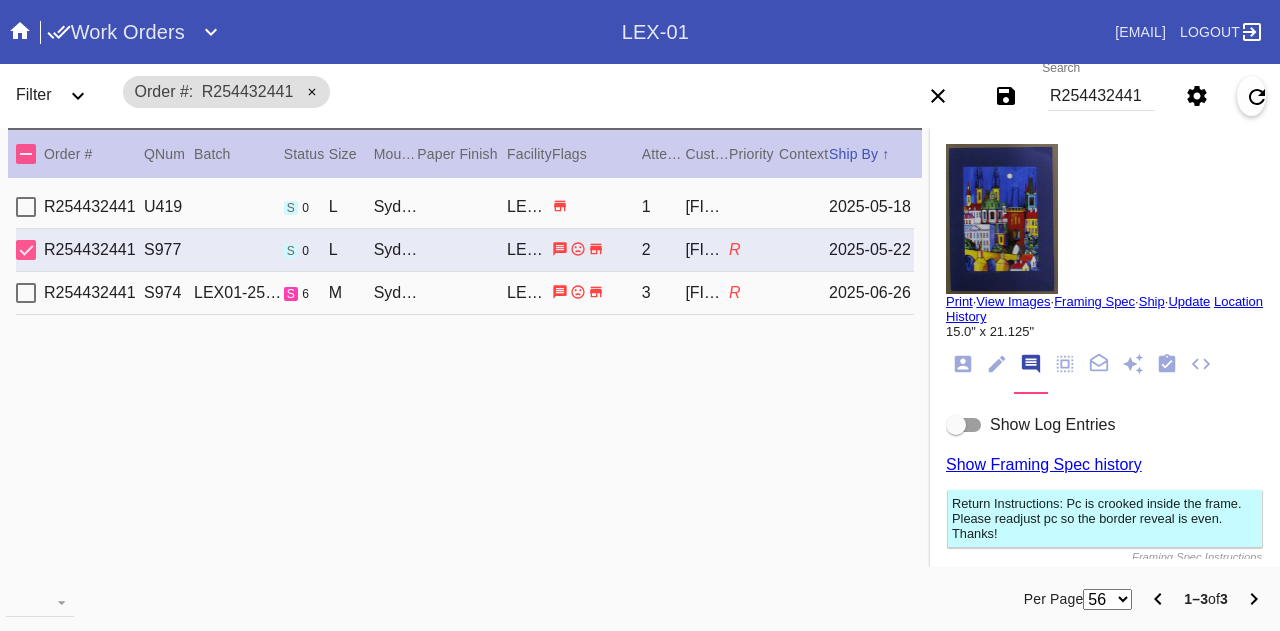 click on "R254432441 U419 s   0 L Sydney / Dove White LEX-01 1 ANCA CIORGA
2025-05-18" at bounding box center (465, 207) 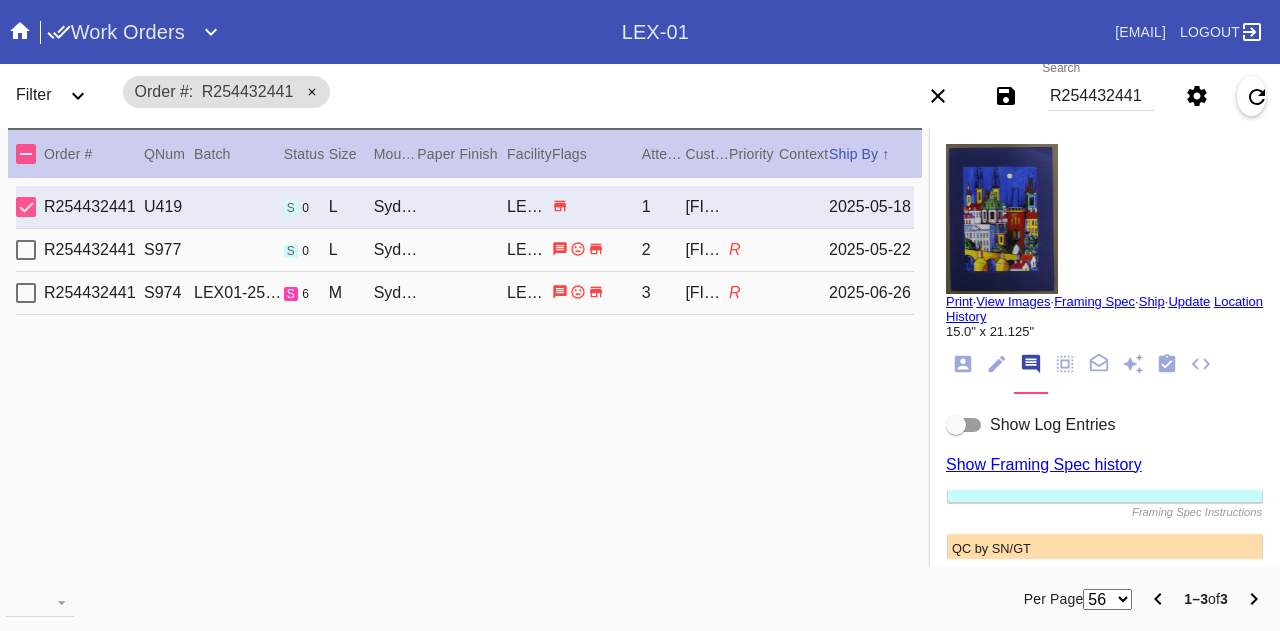 click on "R254432441 S974 LEX01-250701-002 s   6 M Sydney / Dove White LEX-01 3 ANCA CIORGA
R
2025-06-26" at bounding box center [465, 293] 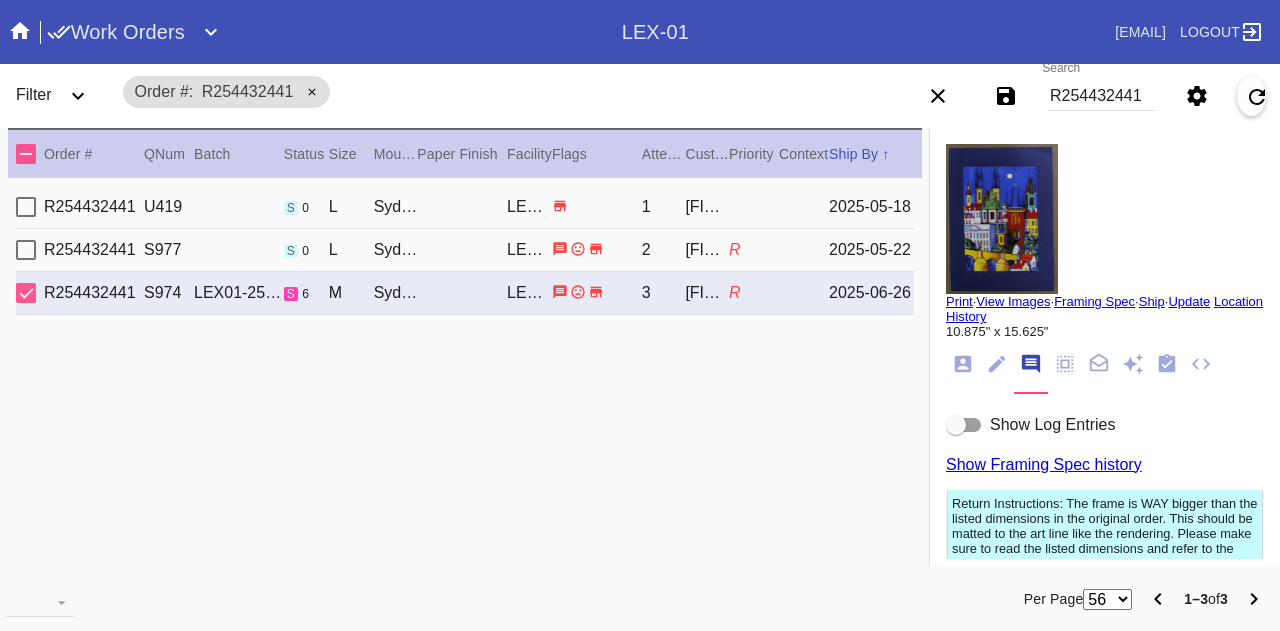 click on "Show Log Entries" at bounding box center [1052, 424] 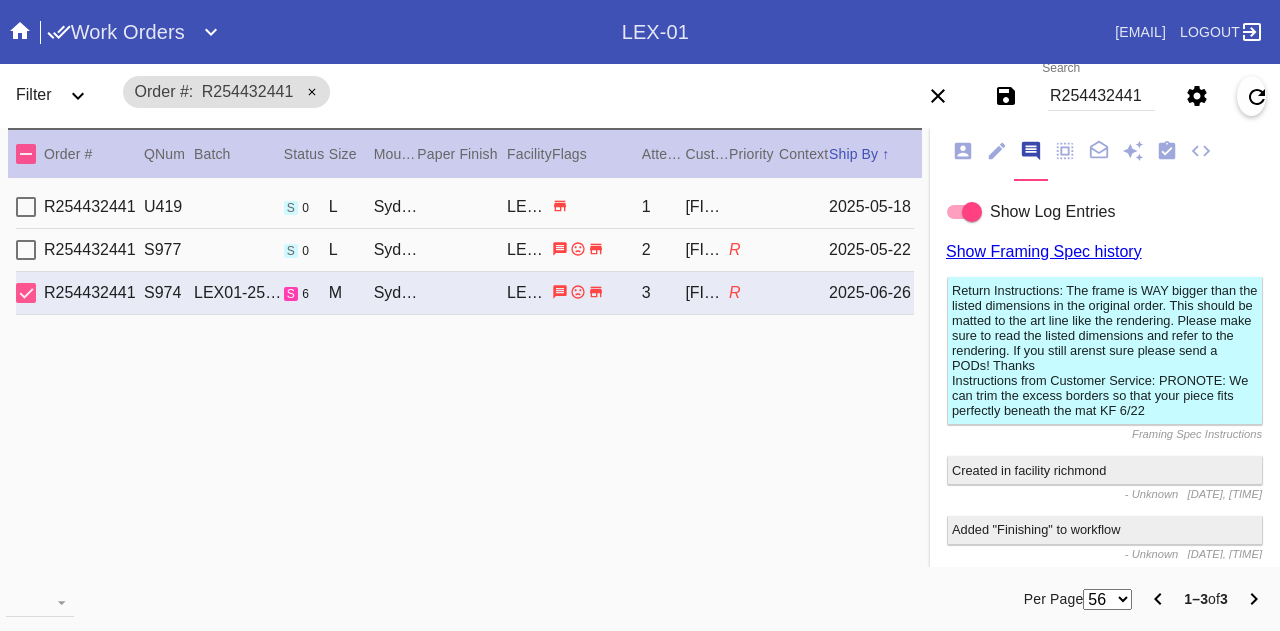 scroll, scrollTop: 0, scrollLeft: 0, axis: both 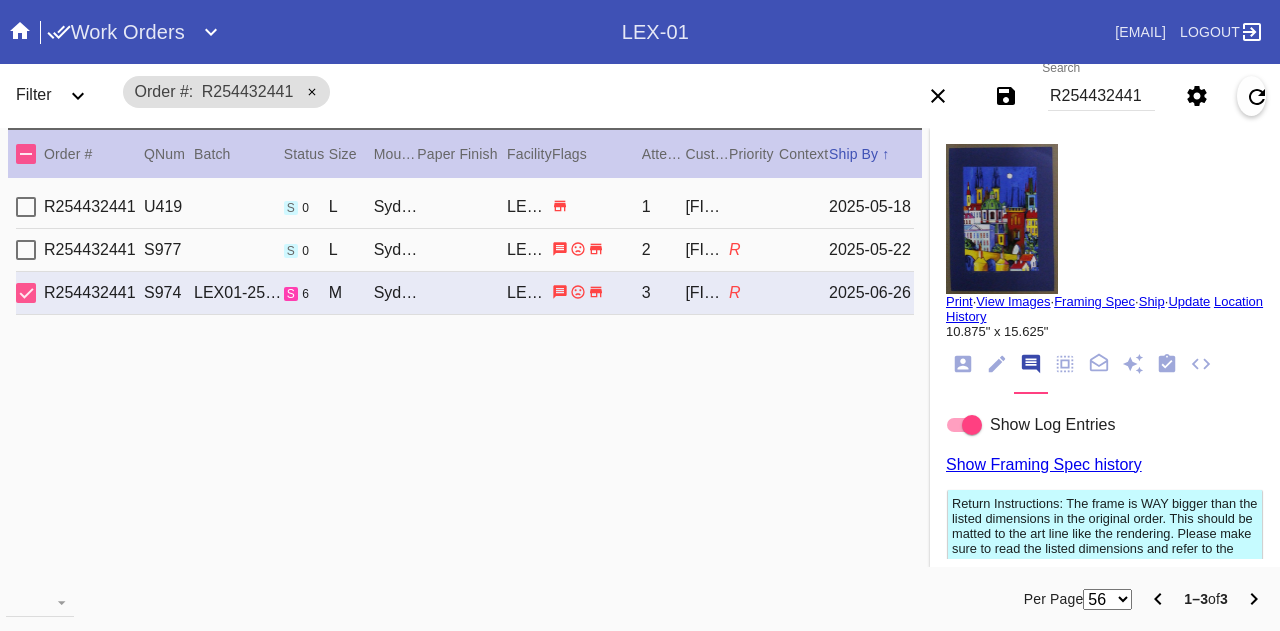 click on "2025-05-18" at bounding box center [871, 207] 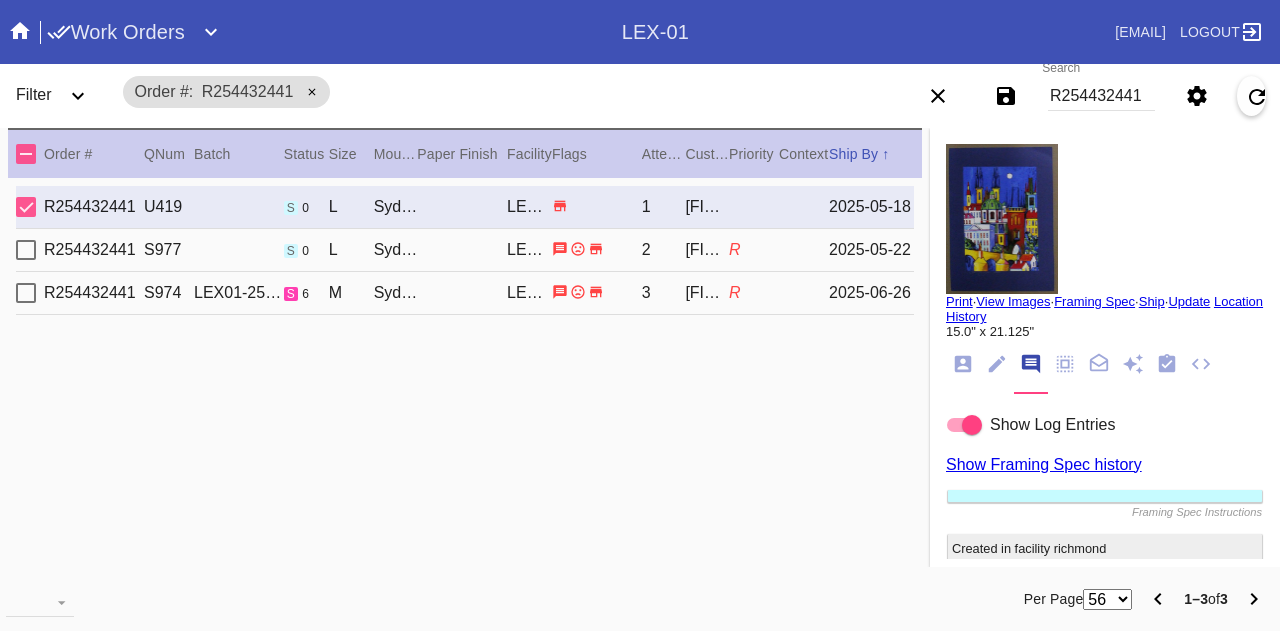 click at bounding box center [1002, 219] 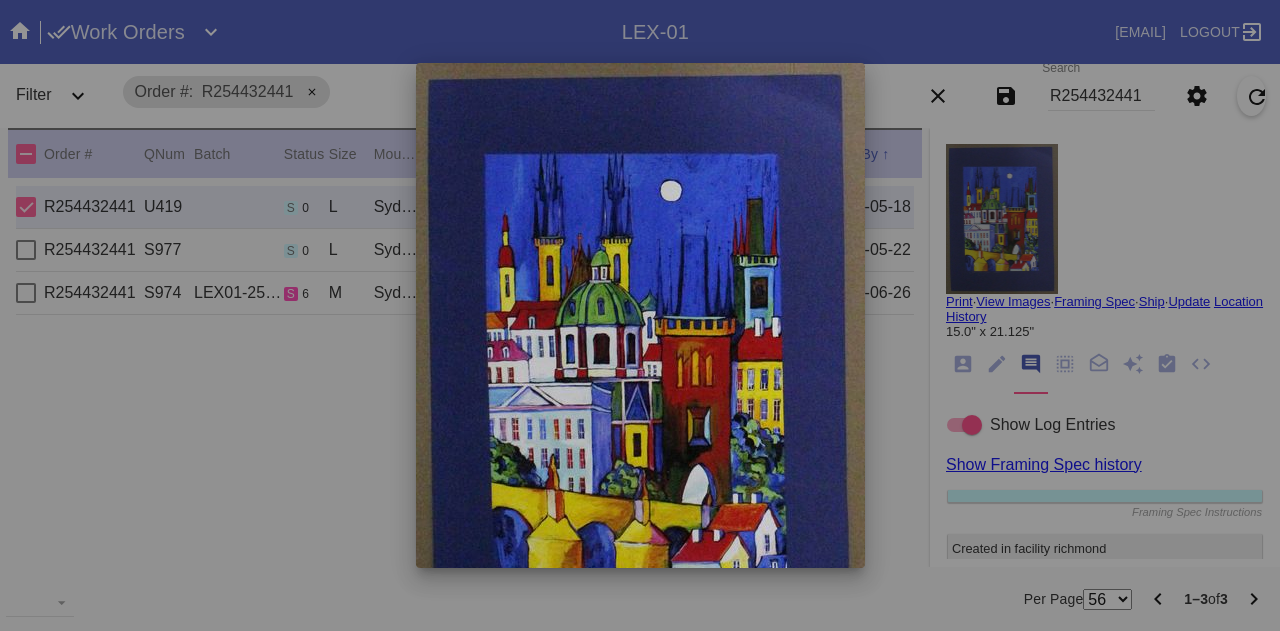click at bounding box center (640, 315) 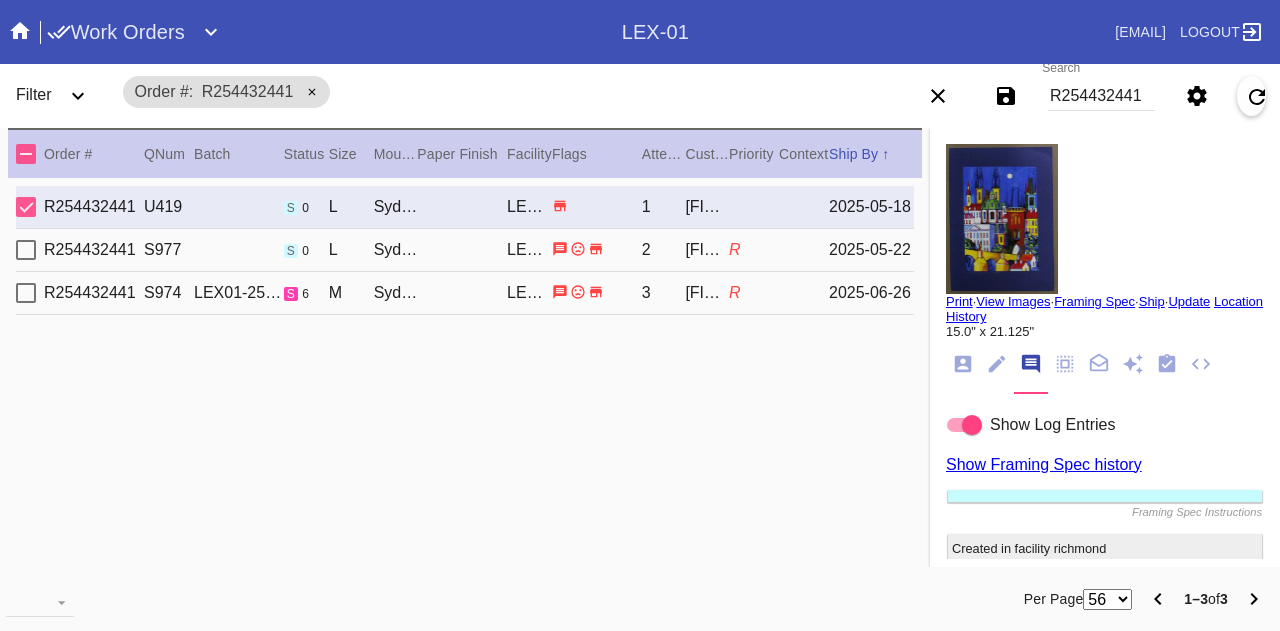 click on "View Images" at bounding box center [1013, 301] 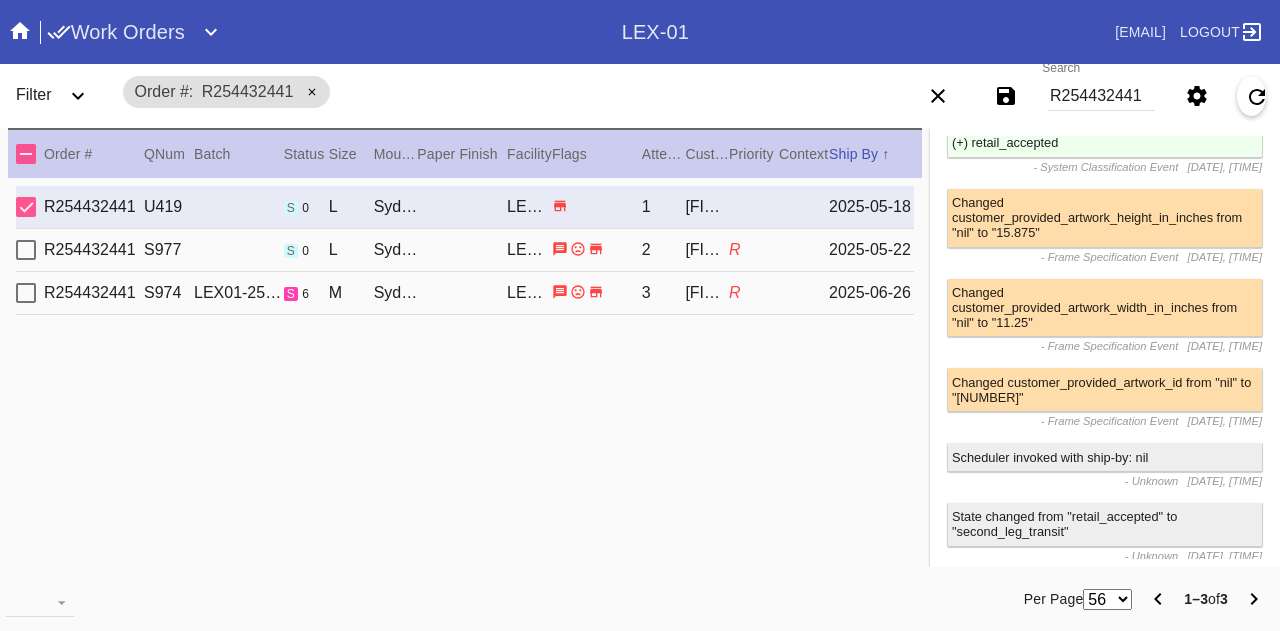 scroll, scrollTop: 471, scrollLeft: 0, axis: vertical 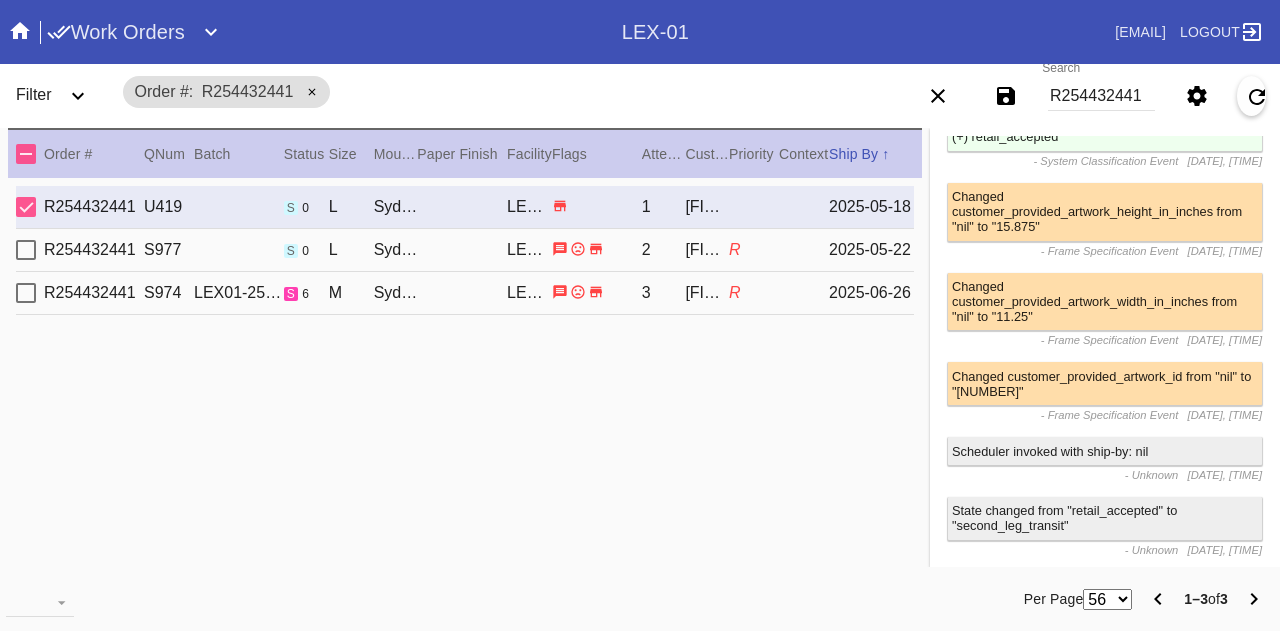 click on "2025-06-26" at bounding box center [871, 207] 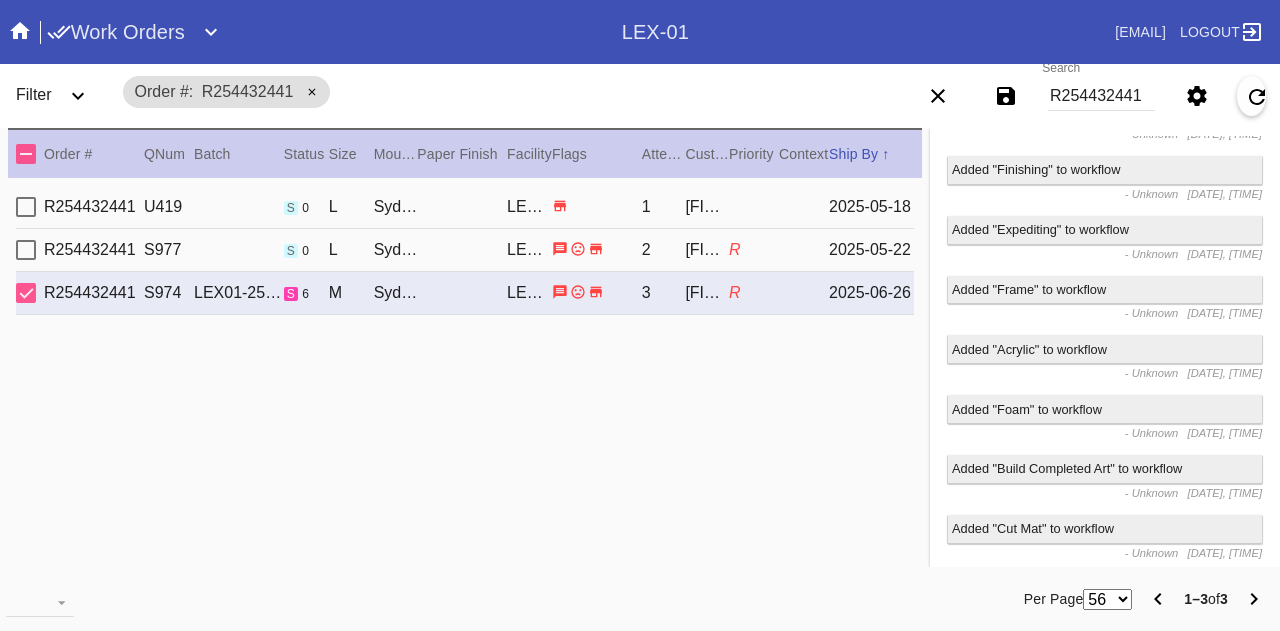 scroll, scrollTop: 0, scrollLeft: 0, axis: both 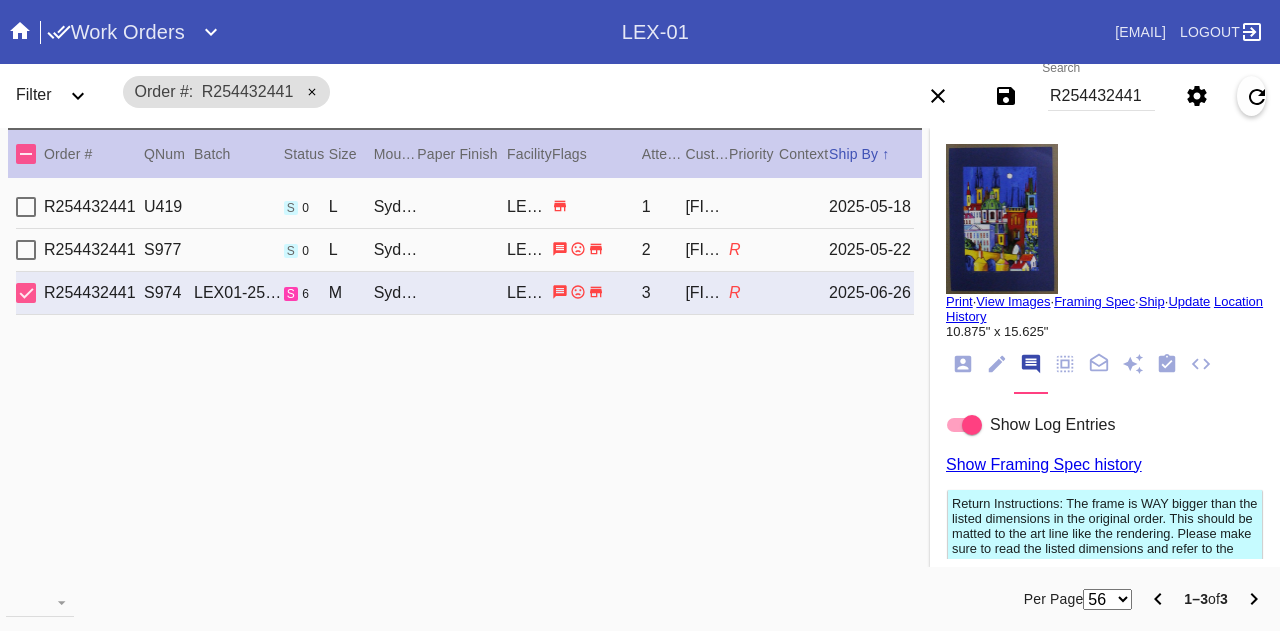 click on "View Images" at bounding box center [1013, 301] 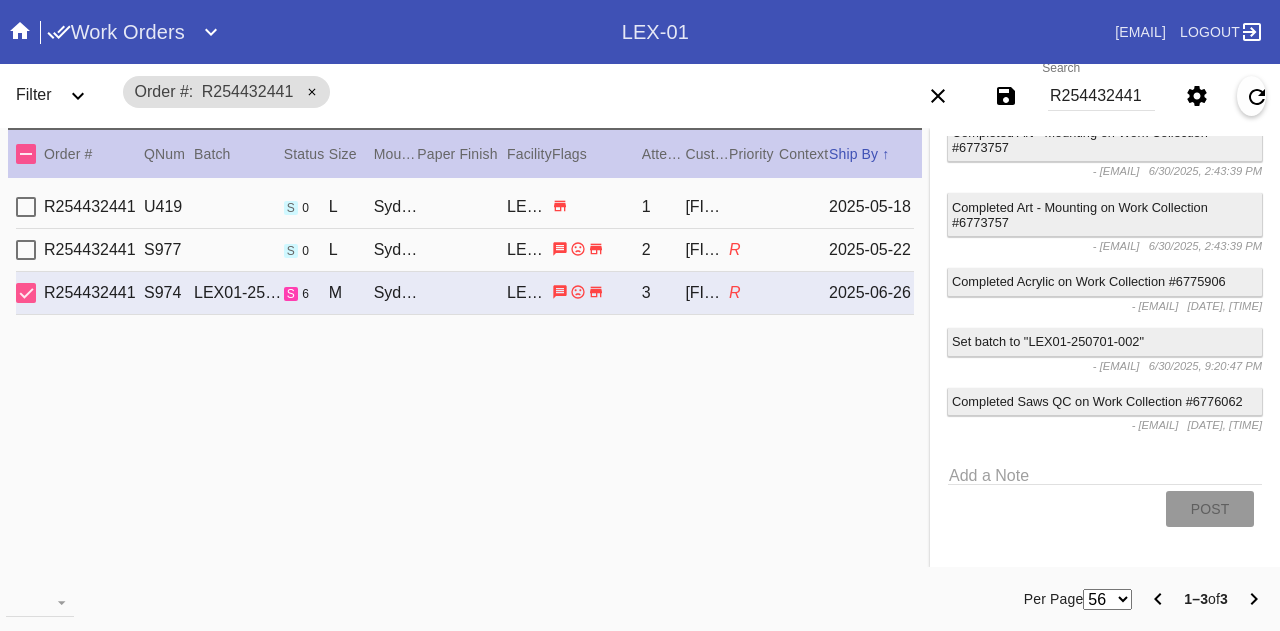 scroll, scrollTop: 5321, scrollLeft: 0, axis: vertical 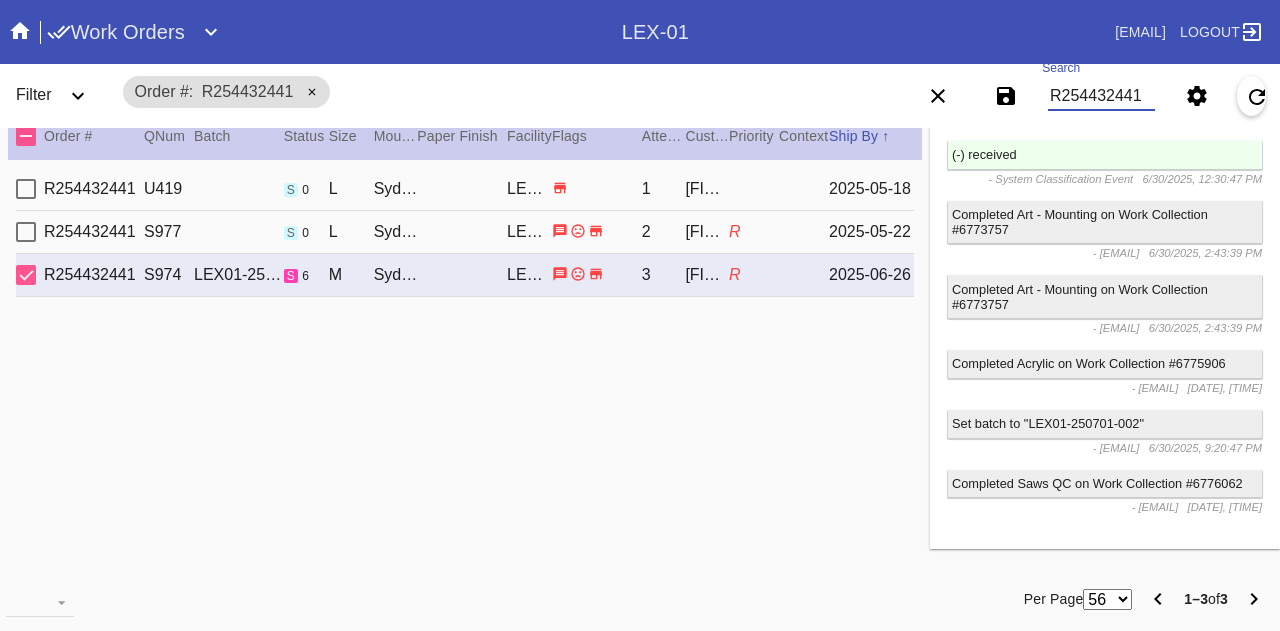 click on "R254432441" at bounding box center [1101, 96] 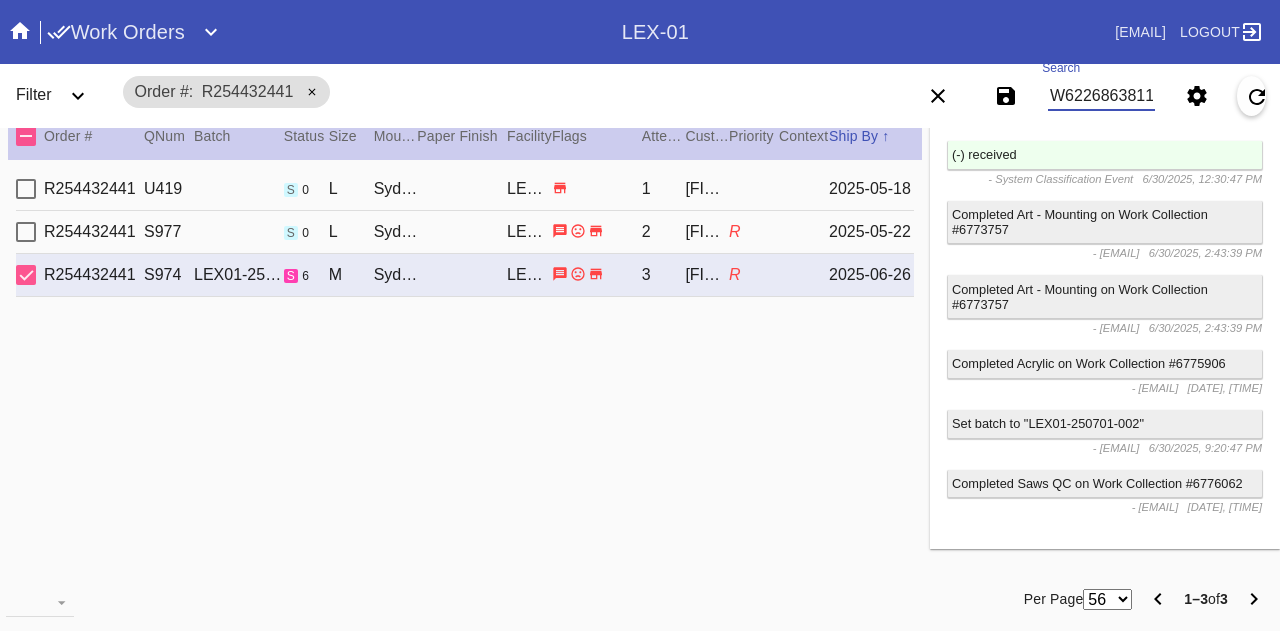 scroll, scrollTop: 0, scrollLeft: 44, axis: horizontal 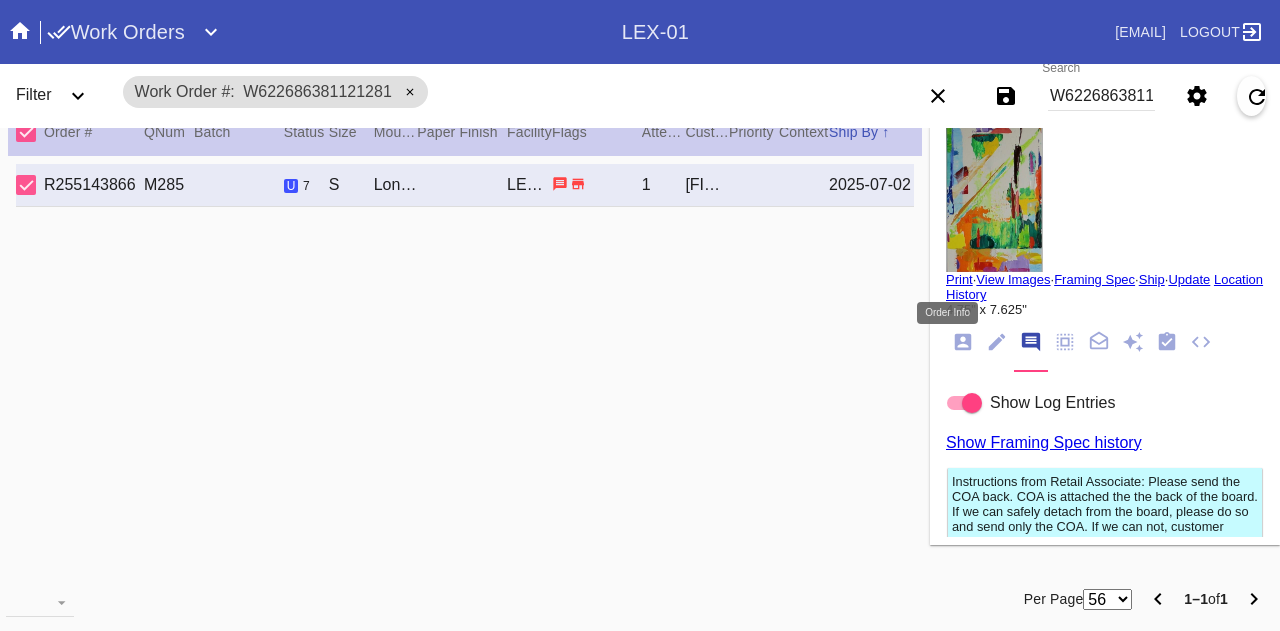 click at bounding box center (963, 342) 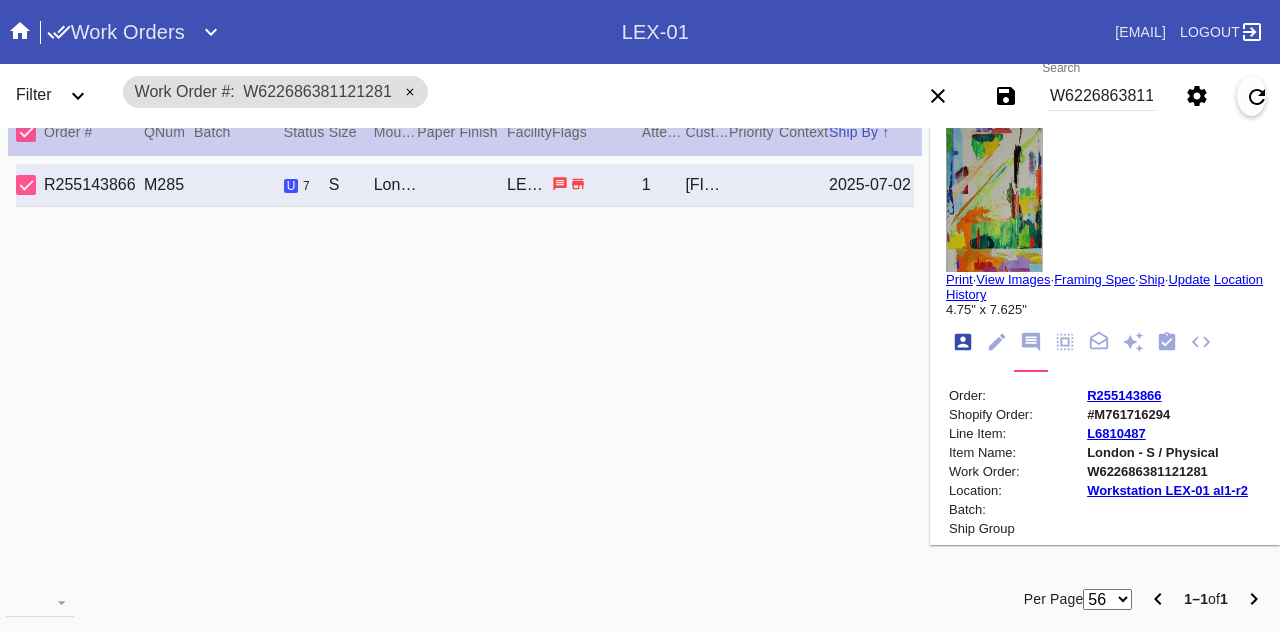 scroll, scrollTop: 24, scrollLeft: 0, axis: vertical 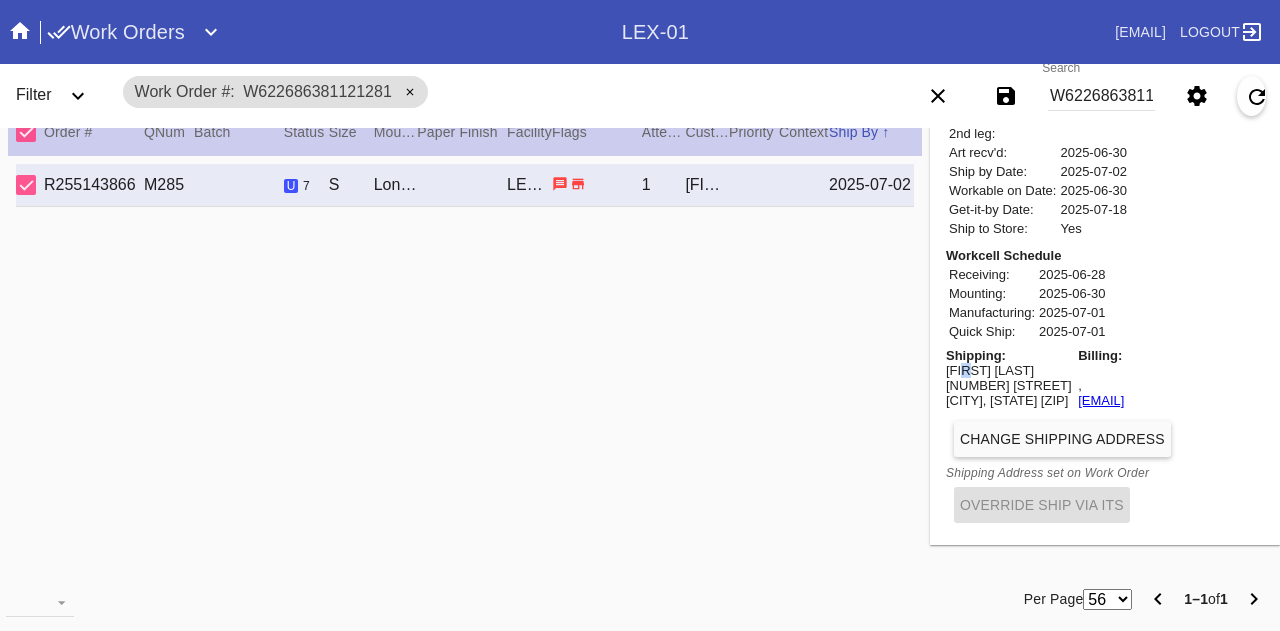 click on "Sunny Shaah" at bounding box center [1009, 370] 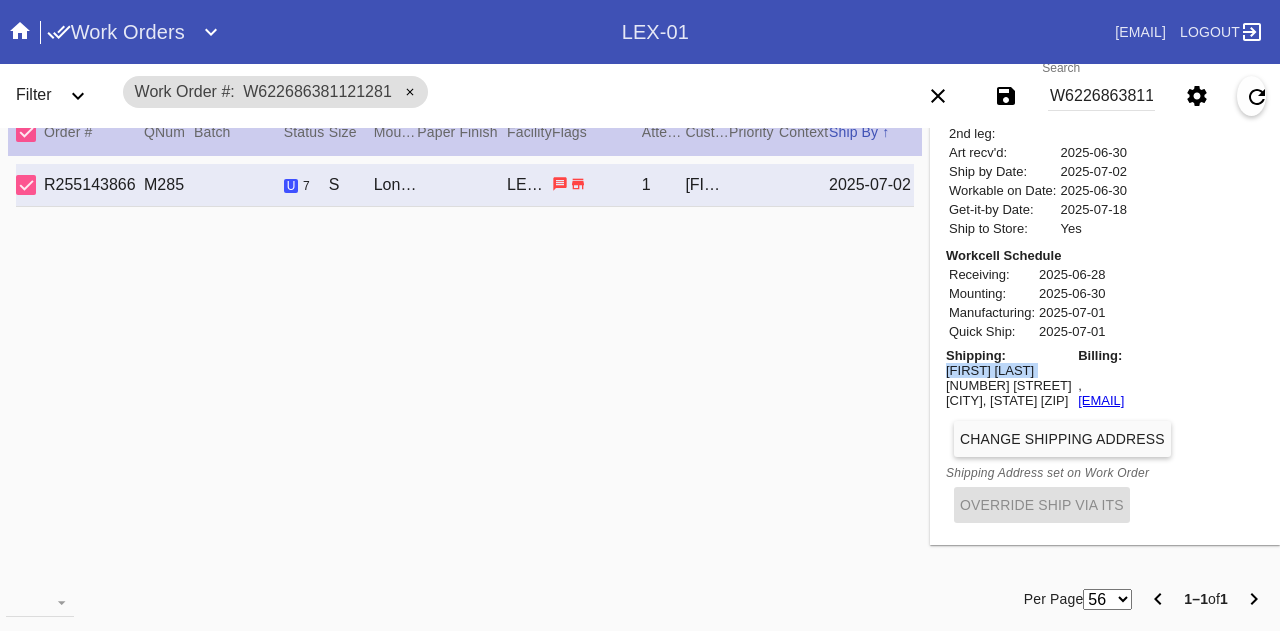 click on "Sunny Shaah" at bounding box center (1009, 370) 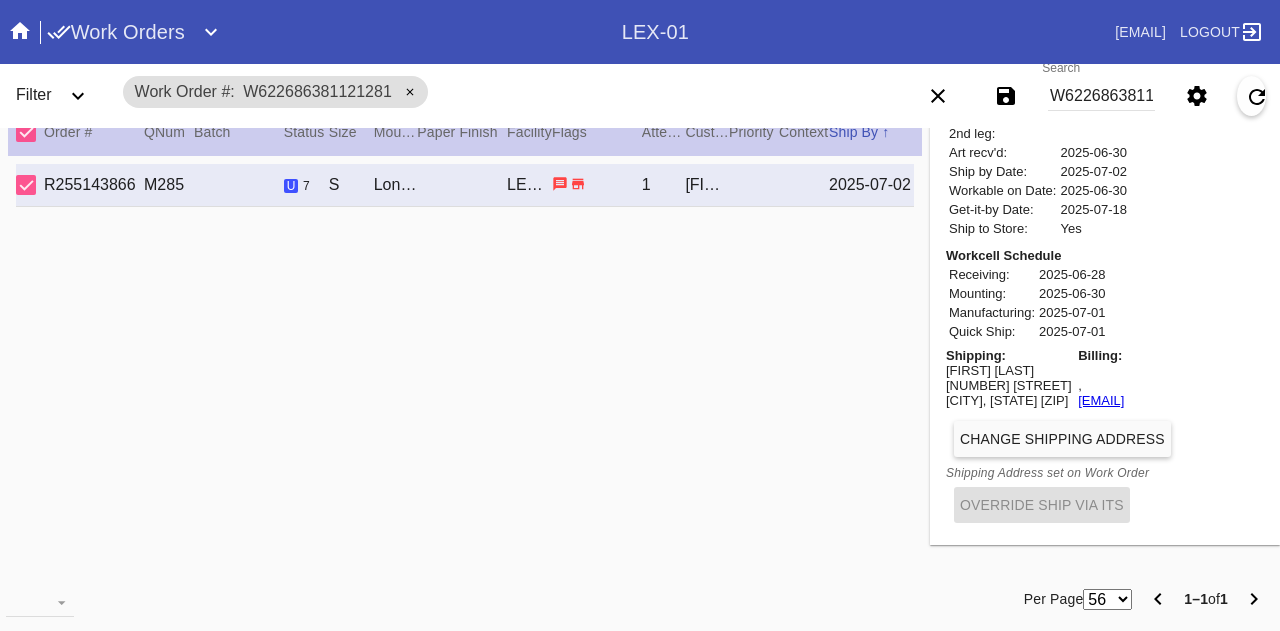 click on "W622686381121281" at bounding box center [1101, 96] 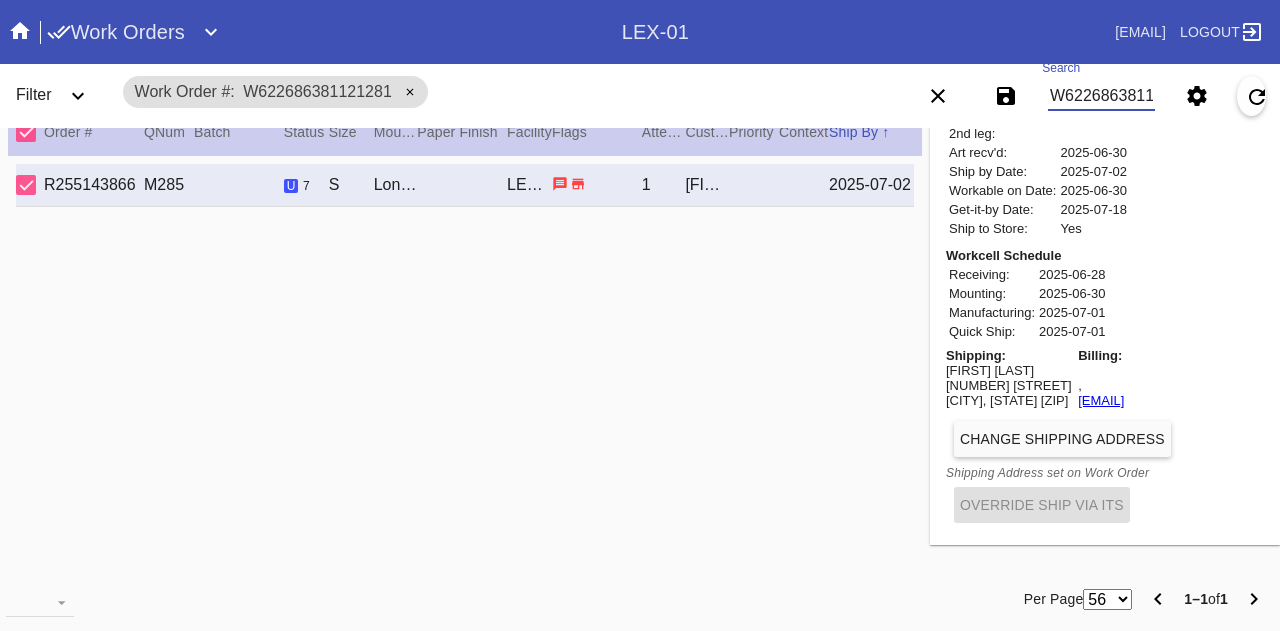 click on "W622686381121281" at bounding box center (1101, 96) 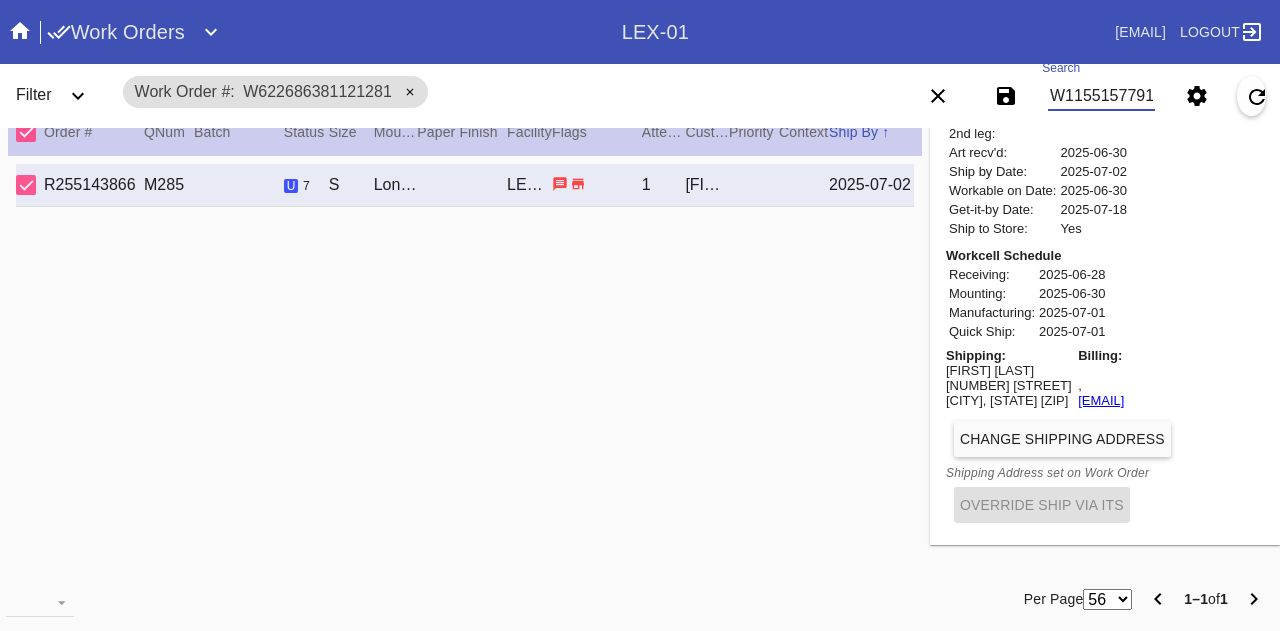 scroll, scrollTop: 0, scrollLeft: 44, axis: horizontal 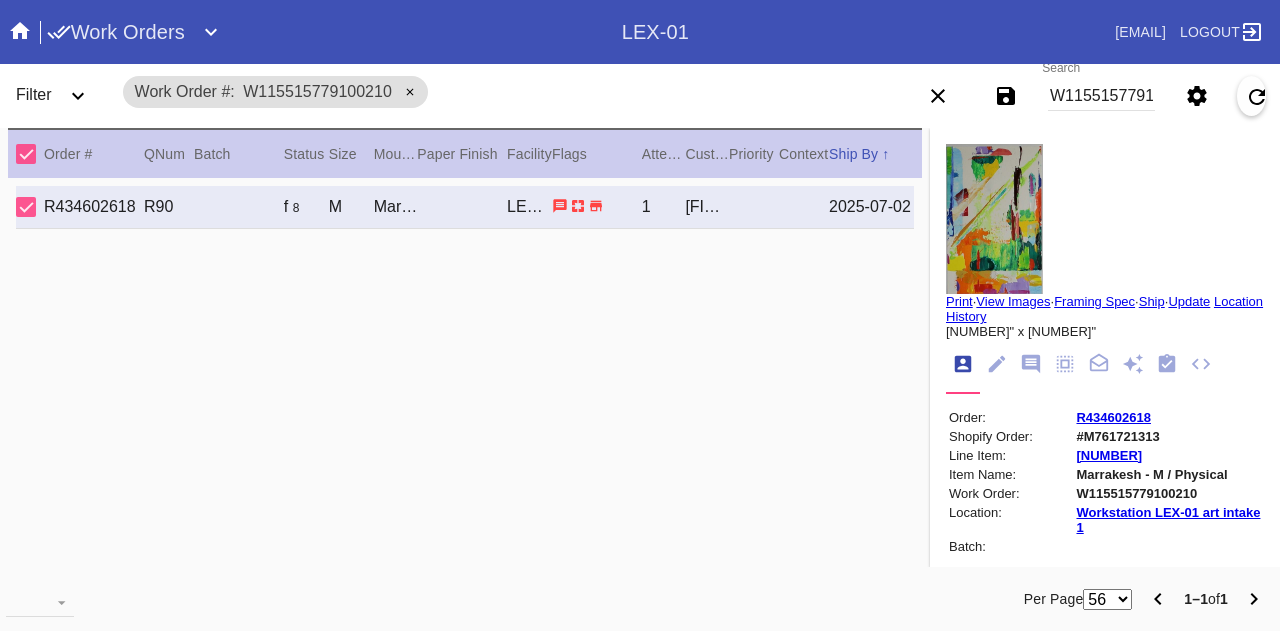 click on "Print  ·  View Images  ·  Framing Spec  ·  Ship  ·  Update   Location History 11.5" x 12.0"                                 Order: R434602618 Shopify Order: #M761721313 Line Item: L5688675 Item Name: Marrakesh - M / Physical Work Order: W115515779100210 Location: Workstation LEX-01 art intake 1  Batch: Ship Group Schedule Work (Beta) Facility: LEX-01  change RFID:
Assign RFID
Batch Batch New Batch LEX01-250701-002 () LEX01-250606-006 () LEX01-250531-009 () LEX01-250327-001 () LEX01-250325-001 () LEX01-250319-006 () LEX01-250306-004 () LEX01-250220-010 () LEX01-250219-030 () LEX01-250219-008 () LEX01-250211-016 () LEX01-250211-012 () LEX01-250121-012 () LEX01-241224-002 () LEX01-241119-022 () LEX01-241119-014 () LEX01-241021-002 () LEX01-241017-003 () LEX01-241014-006 () LEX01-241003-002 () LEX01-210426-026 () LEX01-210412-039 () LEX01-210313-028 () LEX01-210228-001 () LEX01-210124-003 () LEX01-201218-082 () 200616-38 () Yes" at bounding box center (1105, 743) 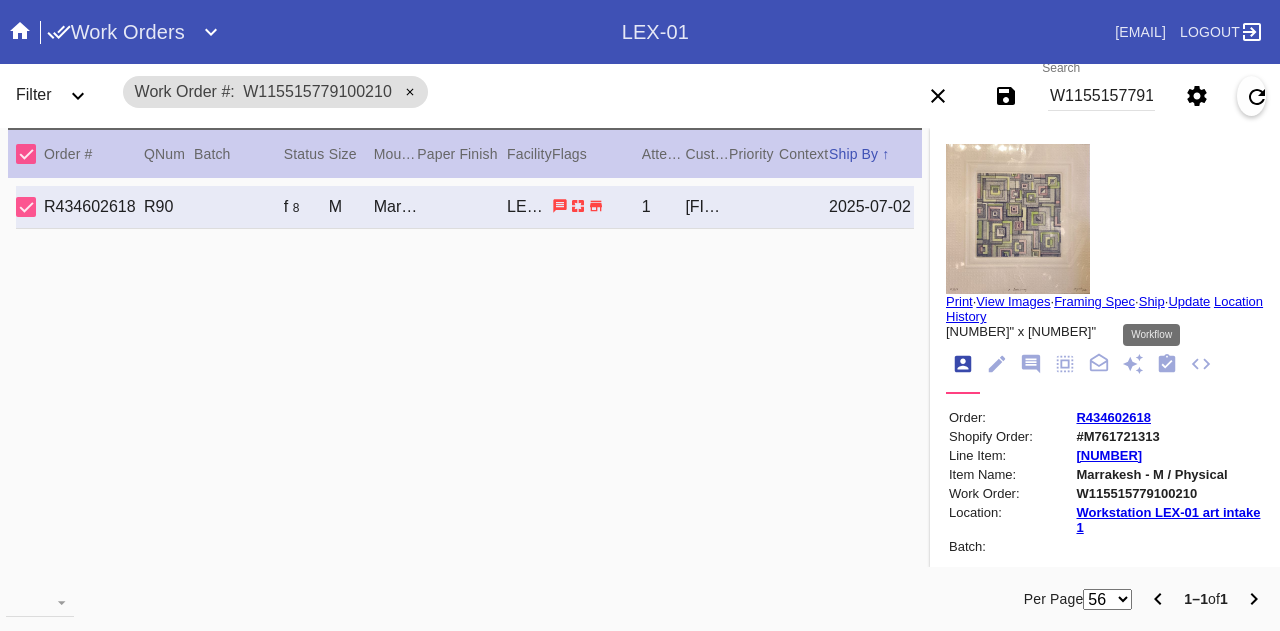 click at bounding box center (1167, 365) 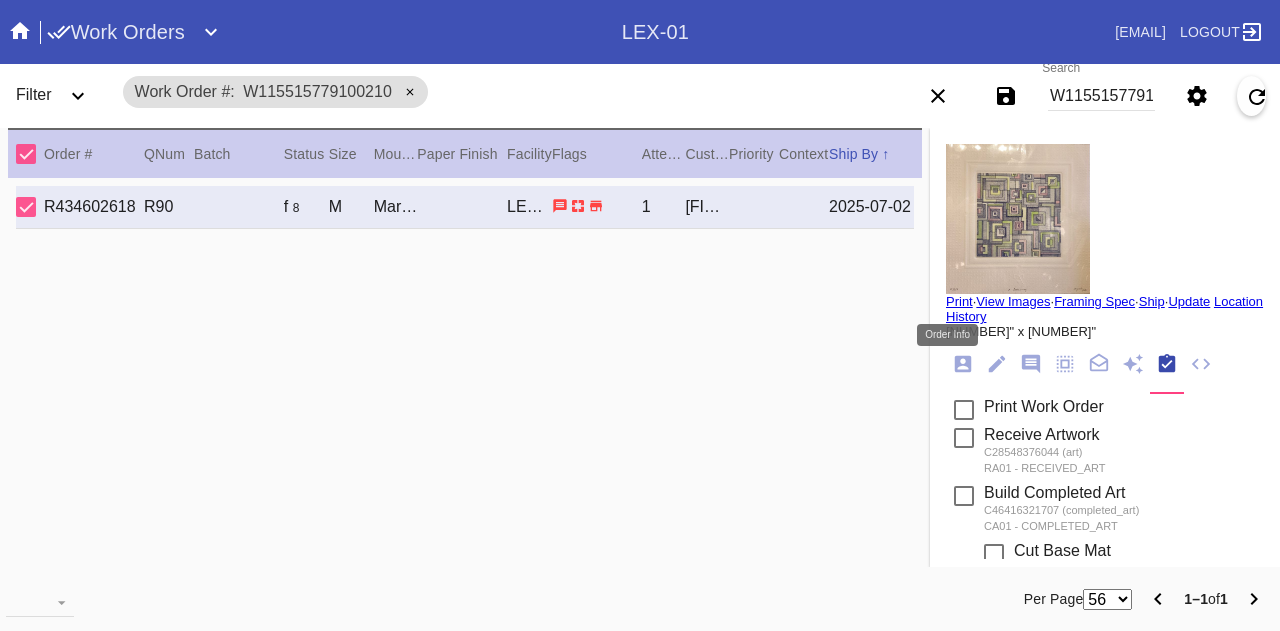 click at bounding box center [963, 364] 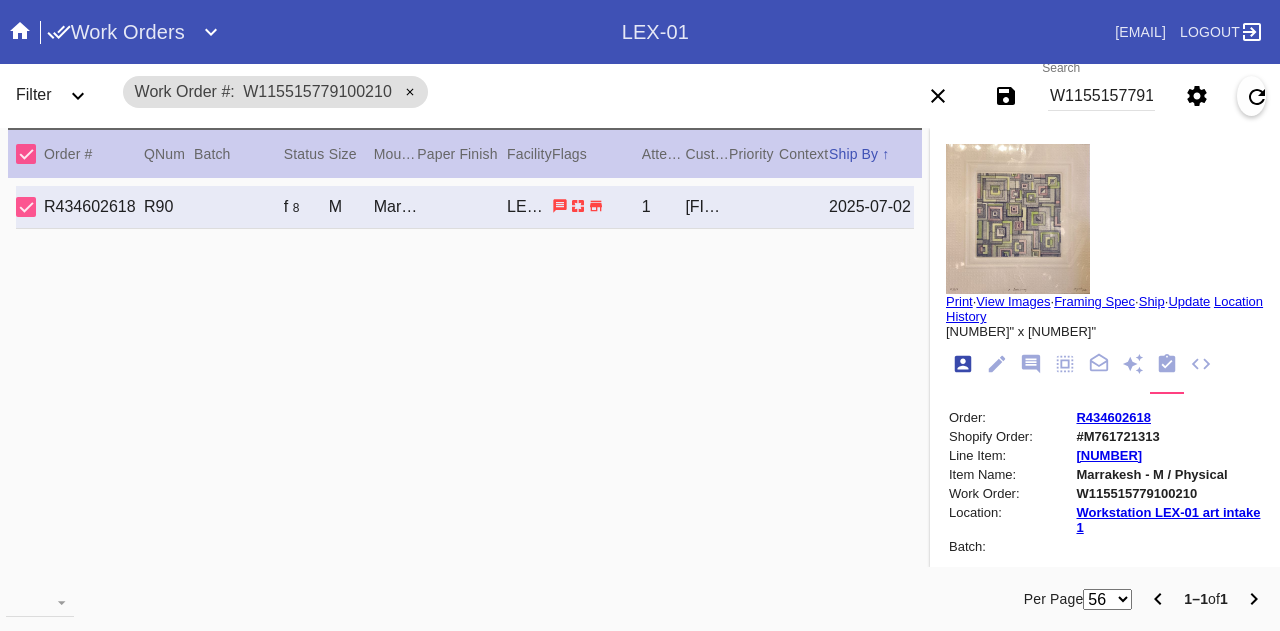 scroll, scrollTop: 24, scrollLeft: 0, axis: vertical 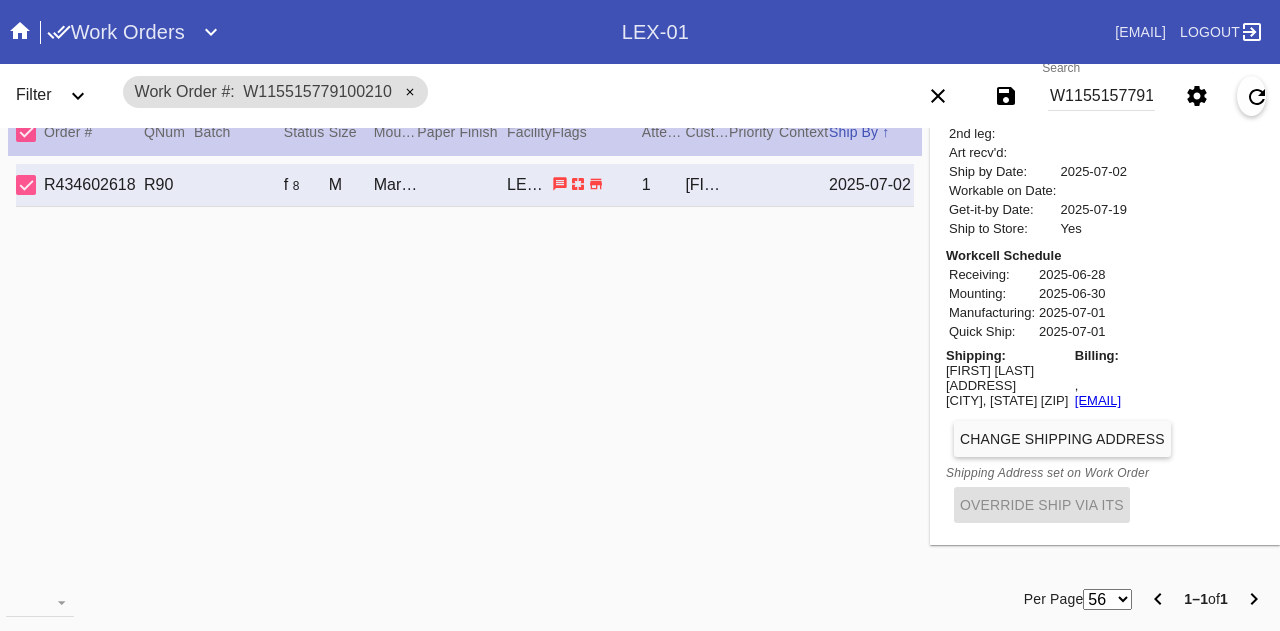 click on "Jenny Strandberg" at bounding box center (1007, 370) 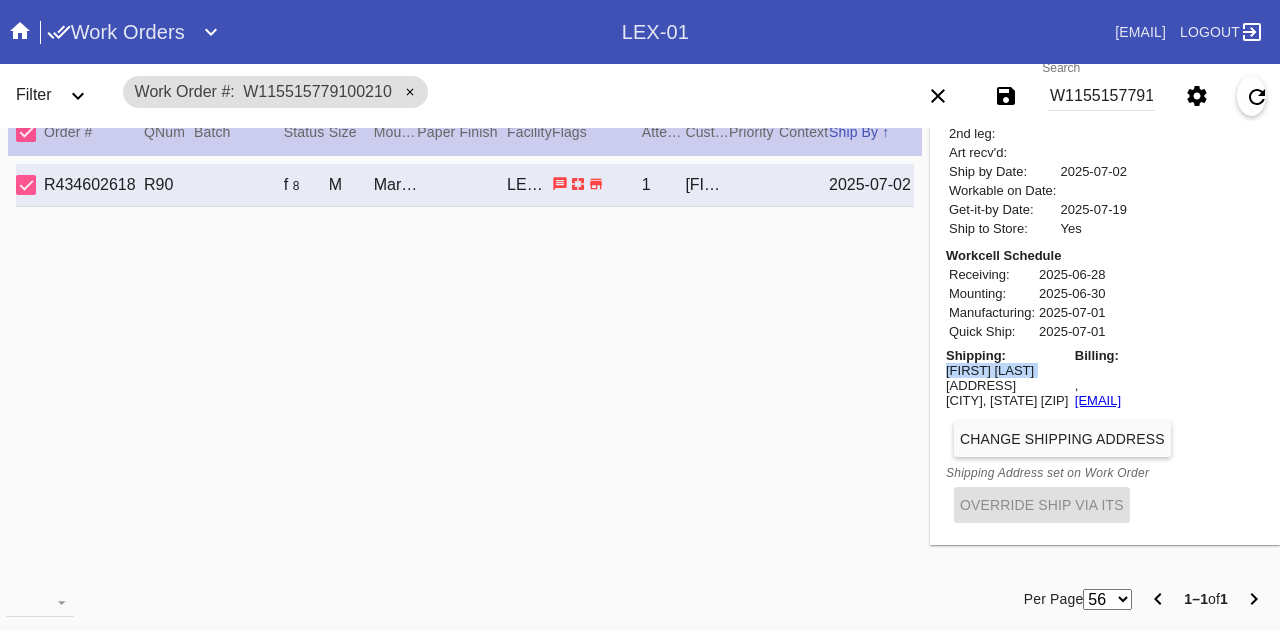 click on "Jenny Strandberg" at bounding box center (1007, 370) 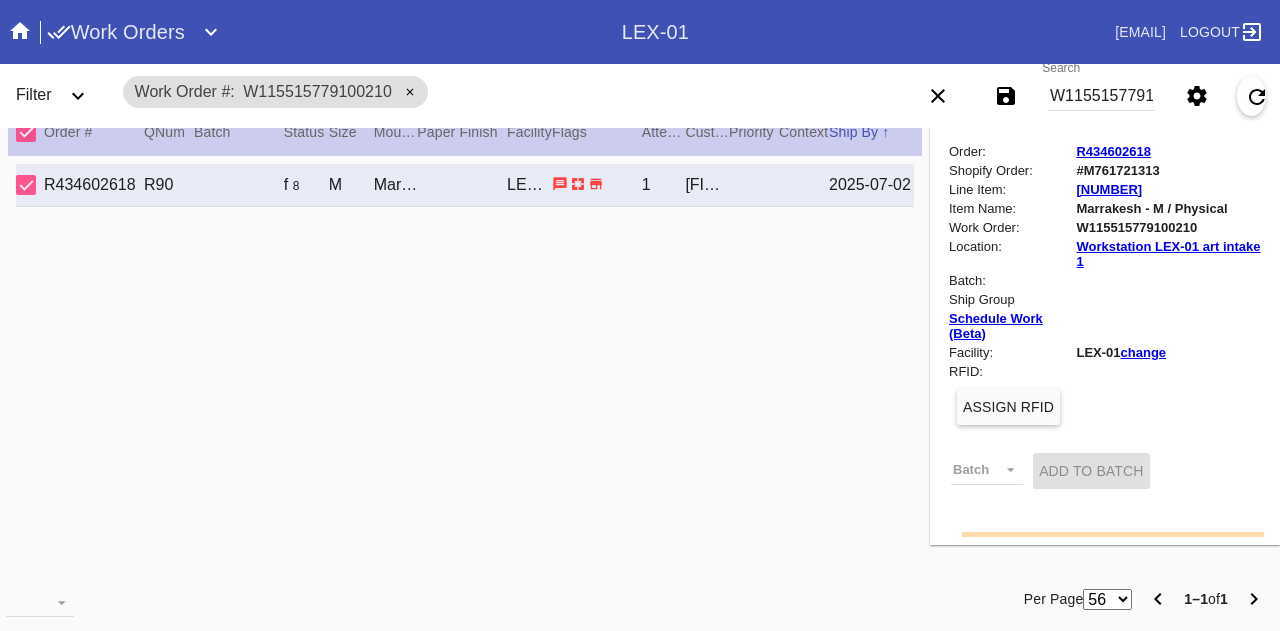 scroll, scrollTop: 0, scrollLeft: 0, axis: both 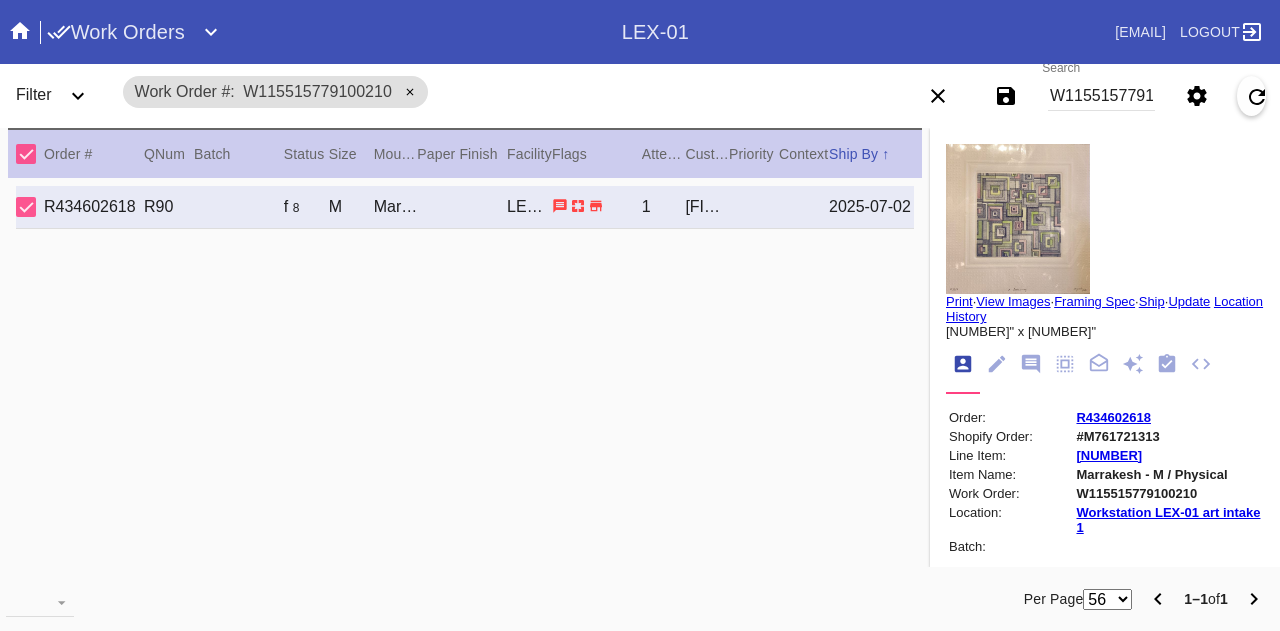 click on "Print" at bounding box center (959, 301) 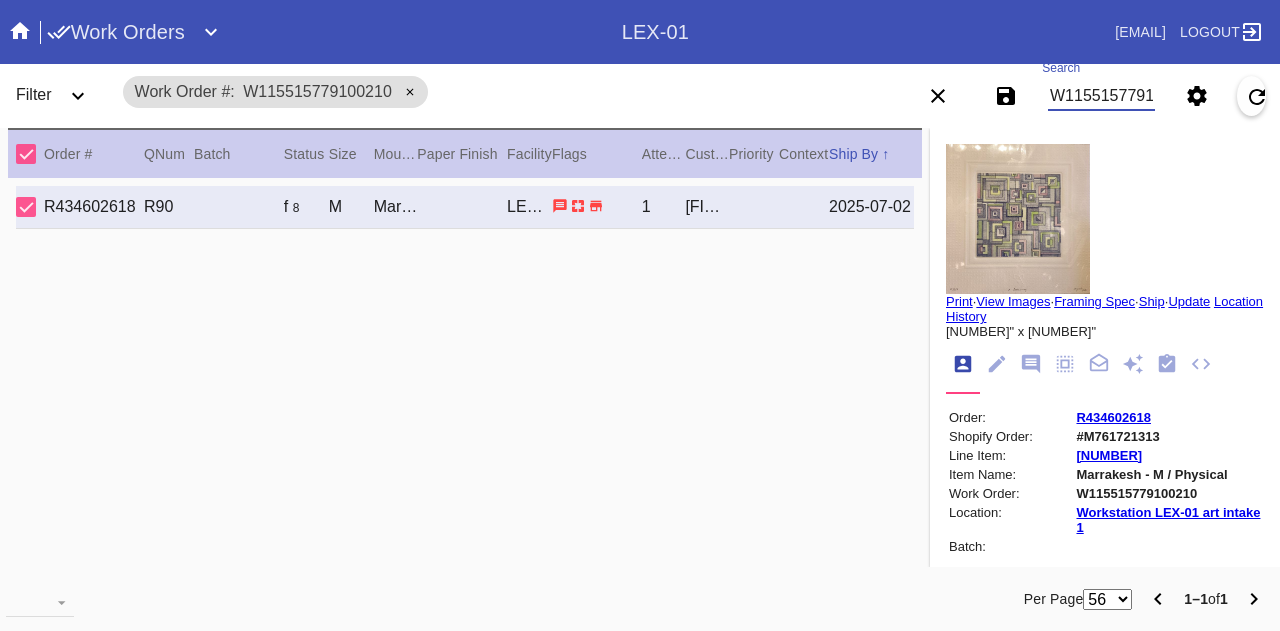 click on "W115515779100210" at bounding box center (1101, 96) 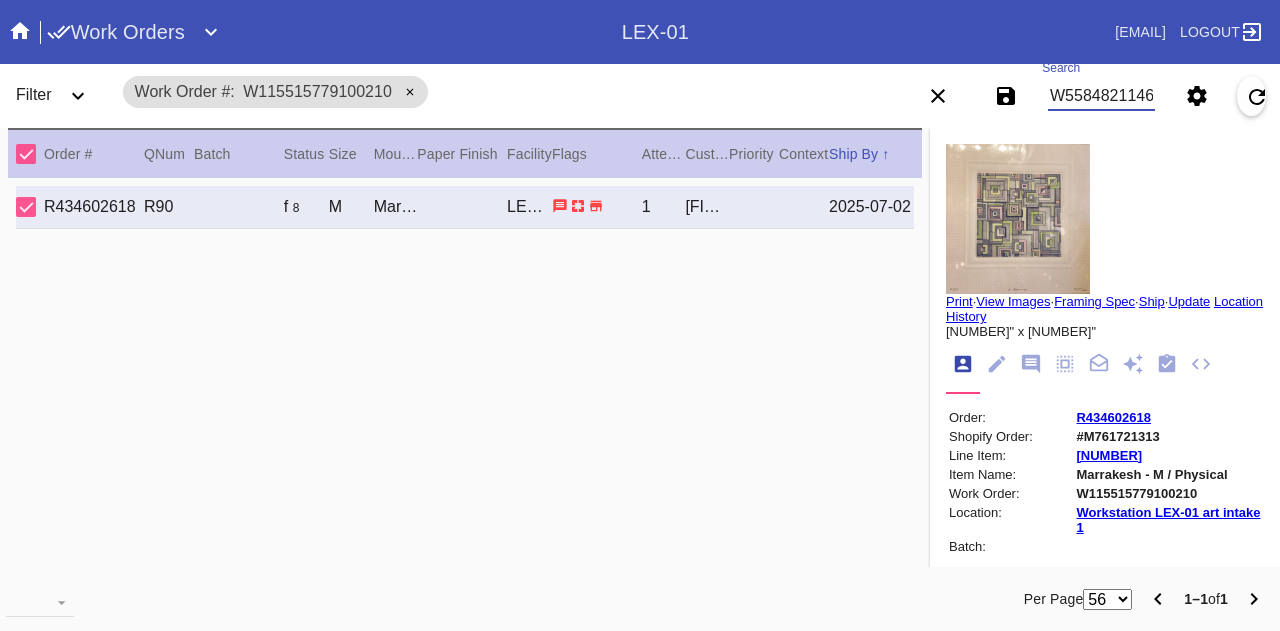 type on "W558482114681998" 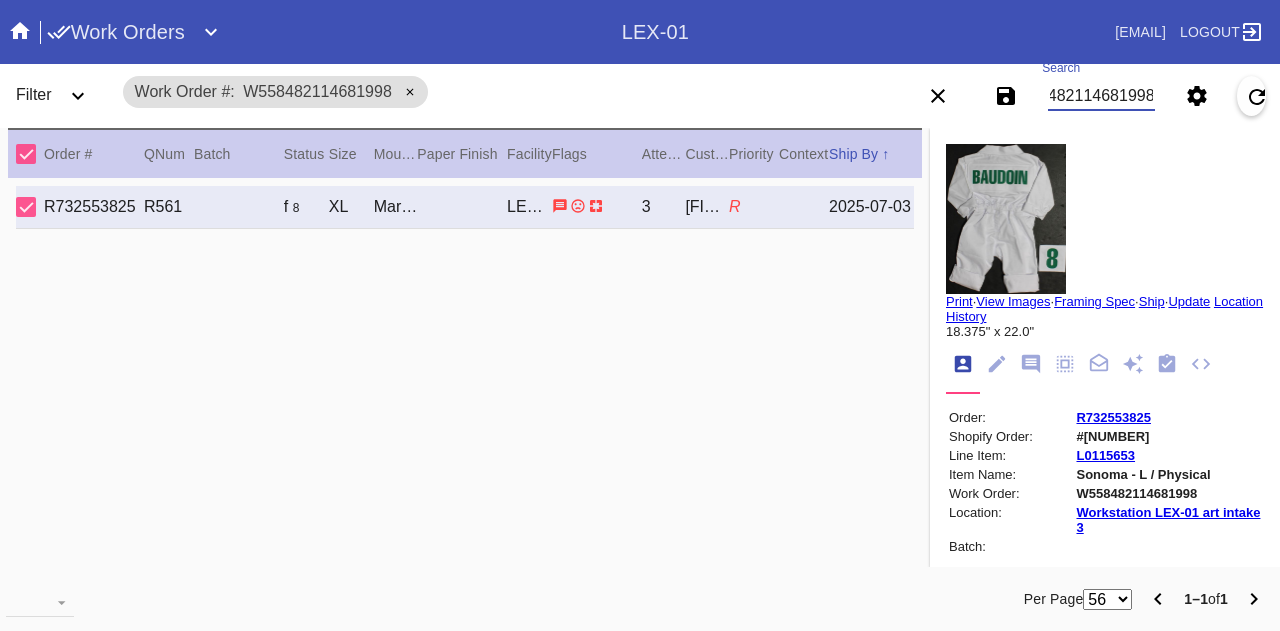 scroll, scrollTop: 942, scrollLeft: 0, axis: vertical 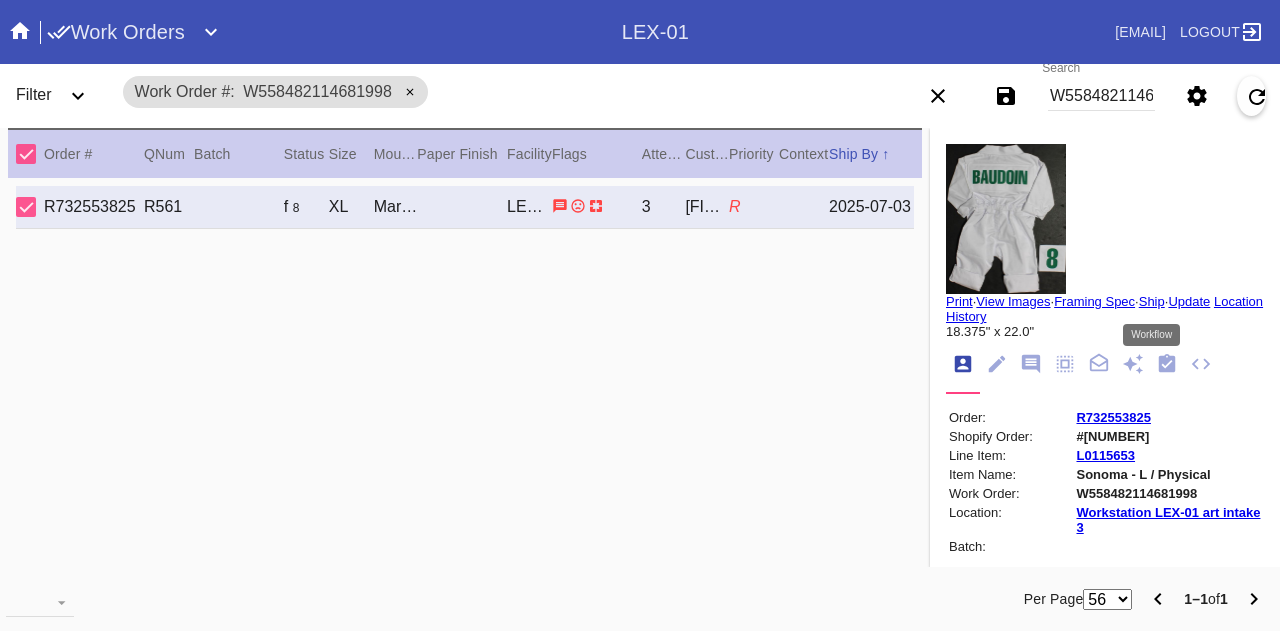 click at bounding box center (1167, 364) 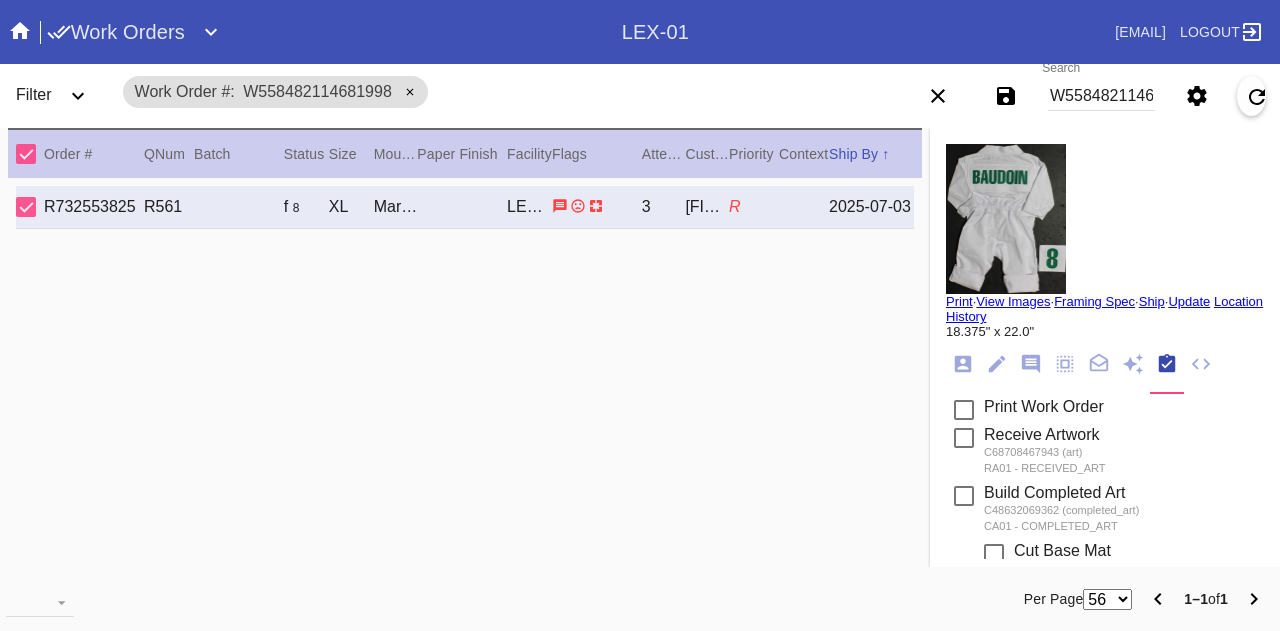 scroll, scrollTop: 482, scrollLeft: 0, axis: vertical 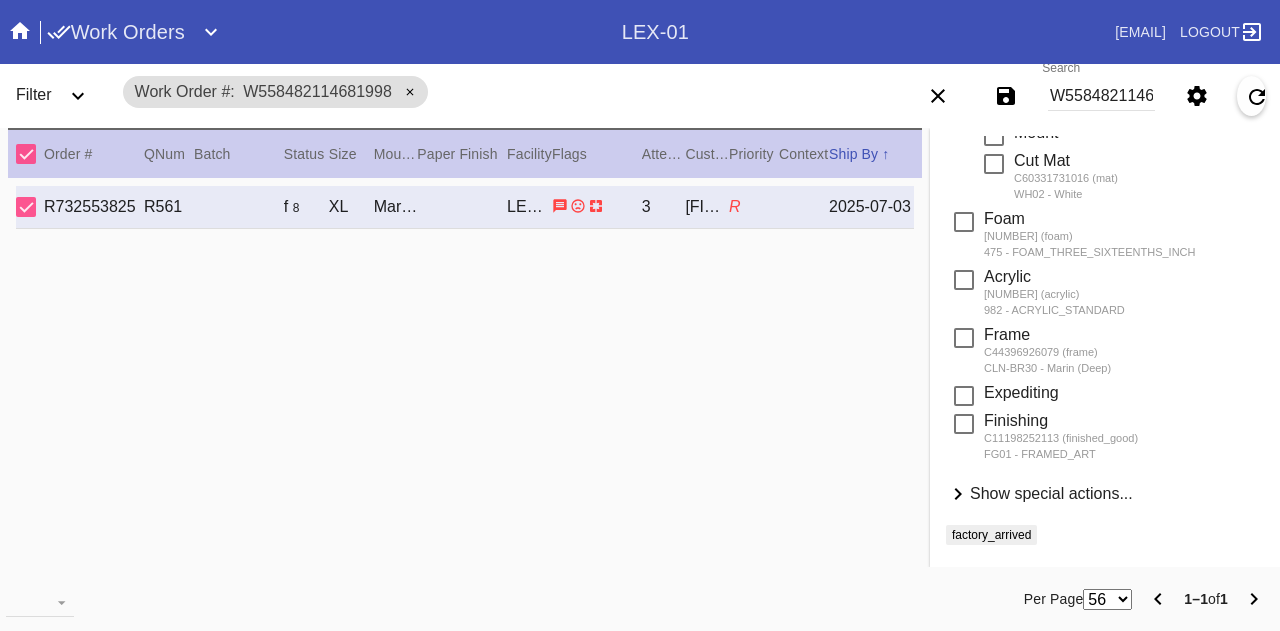 click on "Show special actions..." at bounding box center (1051, 493) 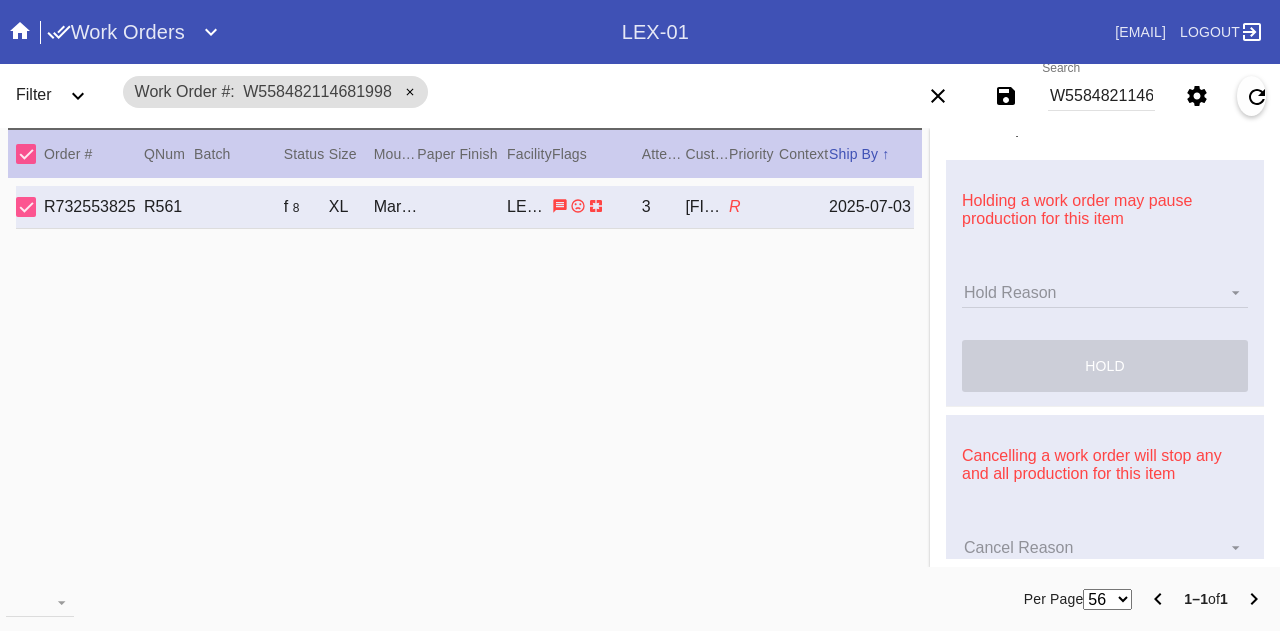 scroll, scrollTop: 877, scrollLeft: 0, axis: vertical 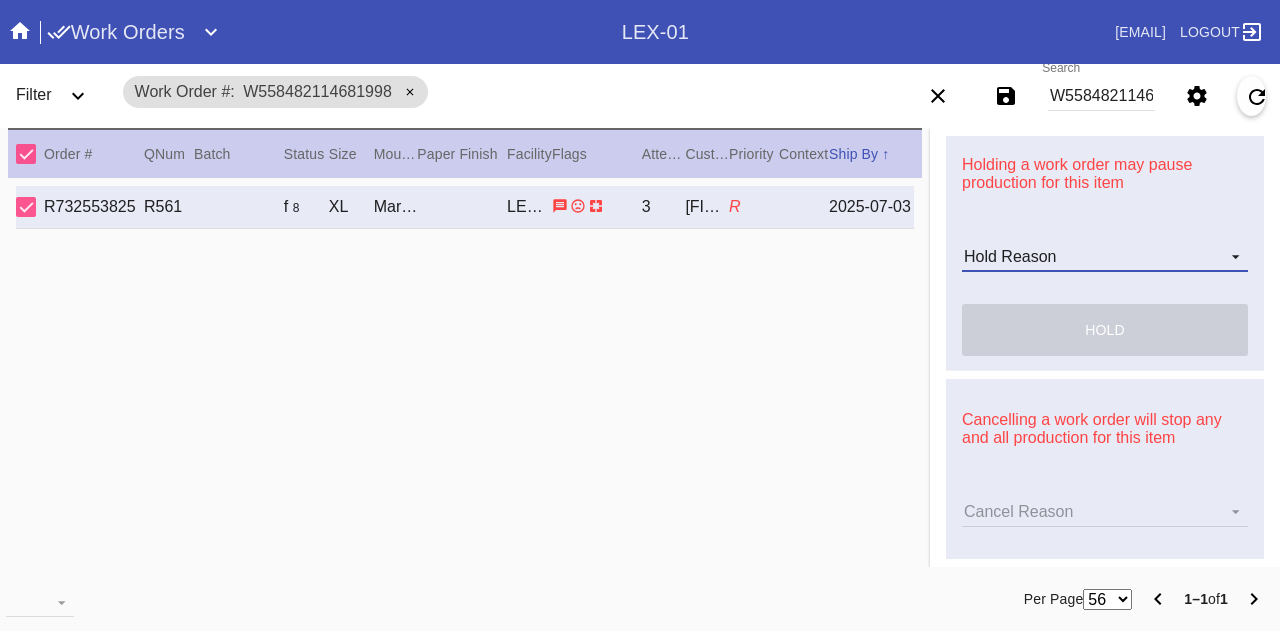 click on "Hold Reason Art Care Review Artwork Damaged F4B/Partnership Facility Out of Stock HPO Hold to Ship Investigation Lost in Studio Multi-Mat Details Not Received Order Change Request Out of Stock Proactive Outreach Pull for Production QA/Customer Approval Question Submitted Ready for Action Ready for Production Repair Replacement Ordered Retail GW Rework Sample Search and Rescue Transit to LEX01 Transit to PHL01 Update Work Order" at bounding box center (1105, 257) 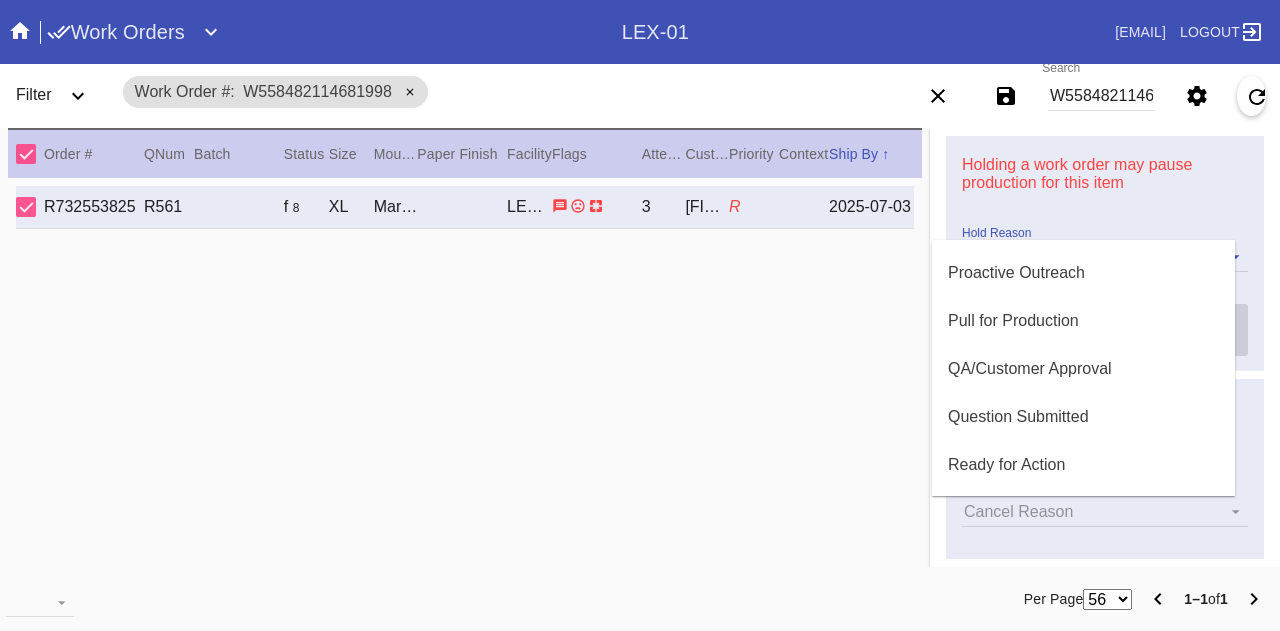 scroll, scrollTop: 569, scrollLeft: 0, axis: vertical 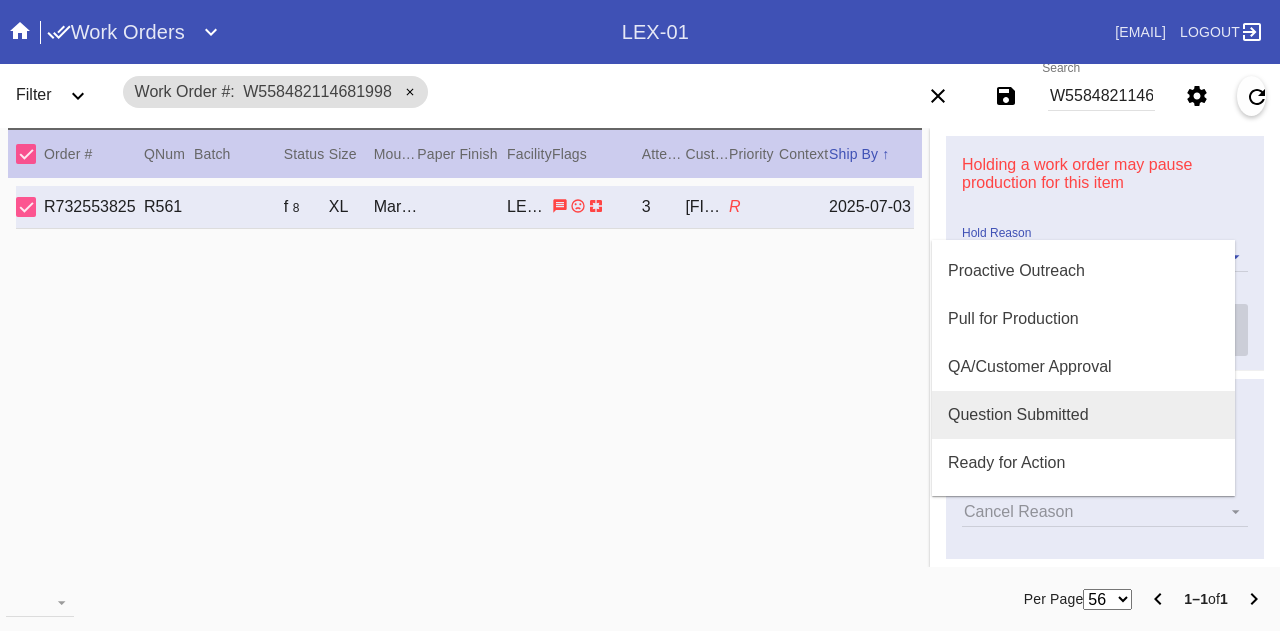 click on "Question Submitted" at bounding box center (1018, 415) 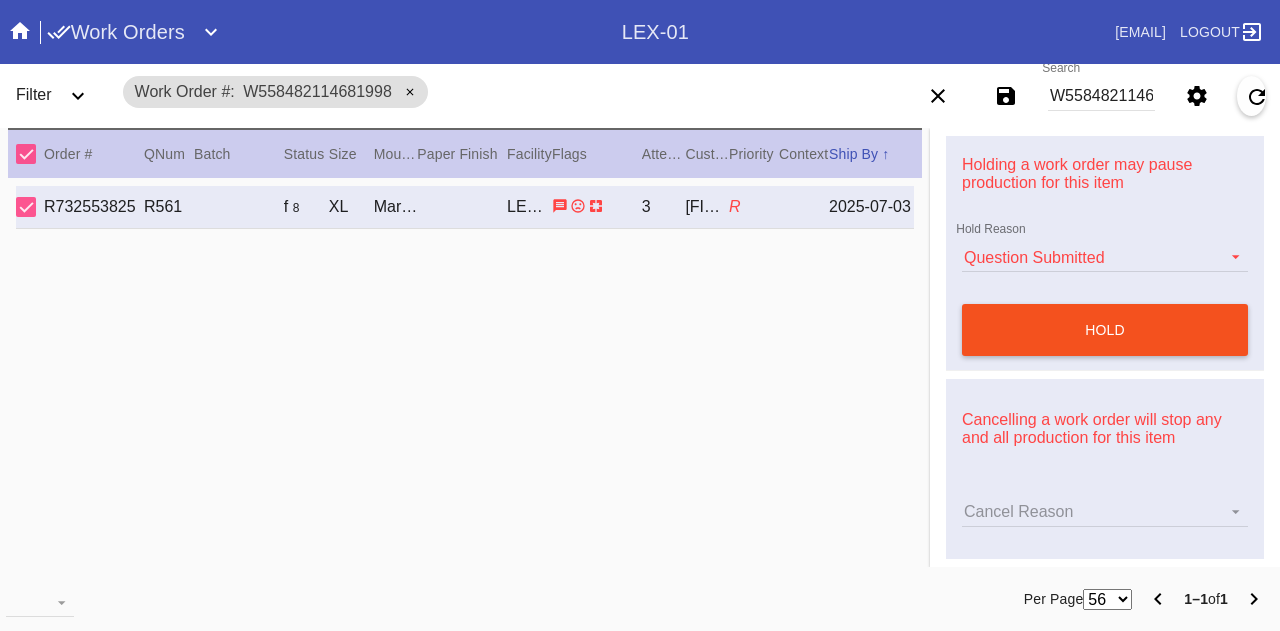 click on "hold" at bounding box center (1105, 330) 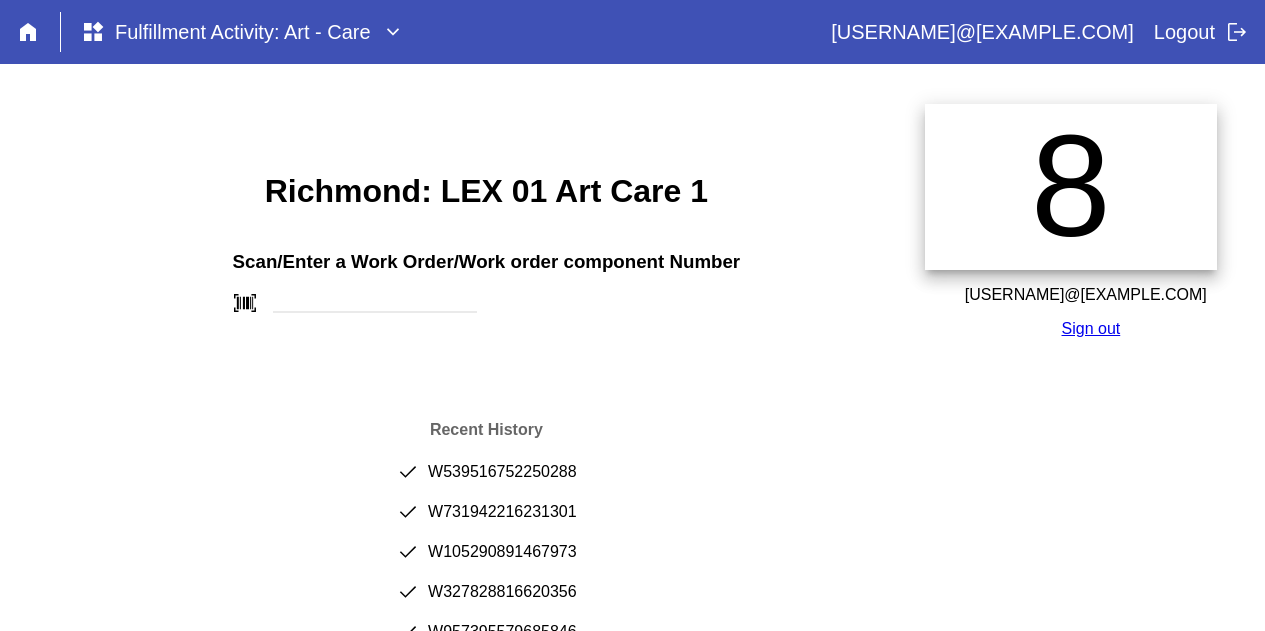 scroll, scrollTop: 0, scrollLeft: 0, axis: both 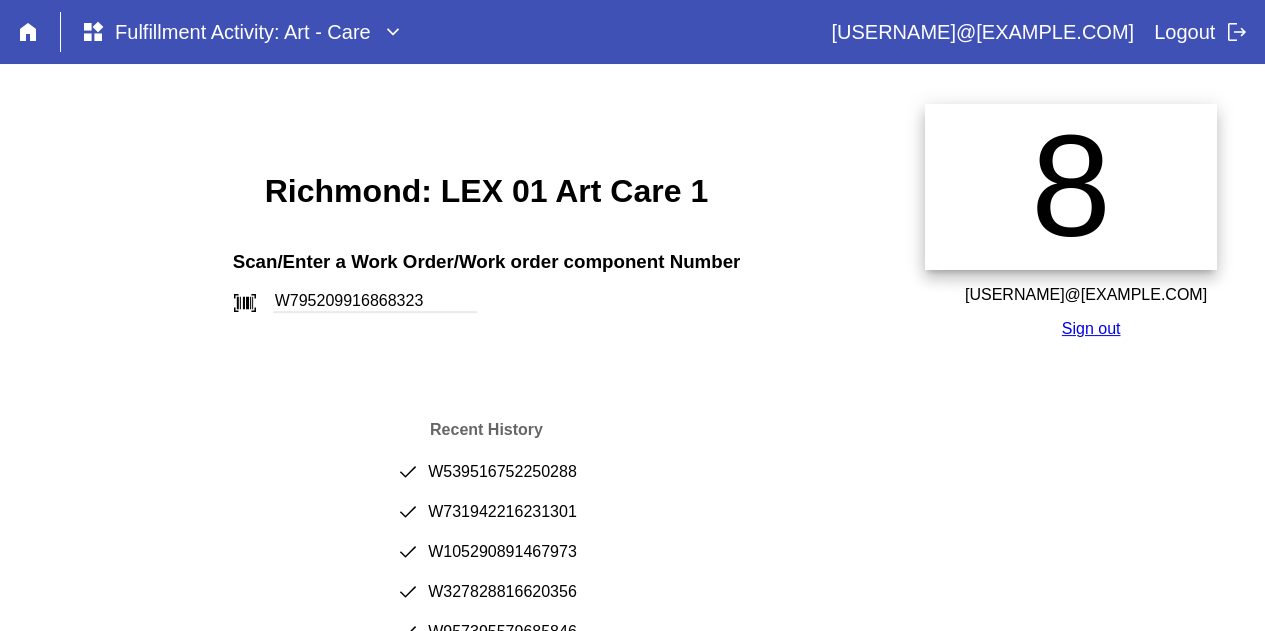 type on "W795209916868323" 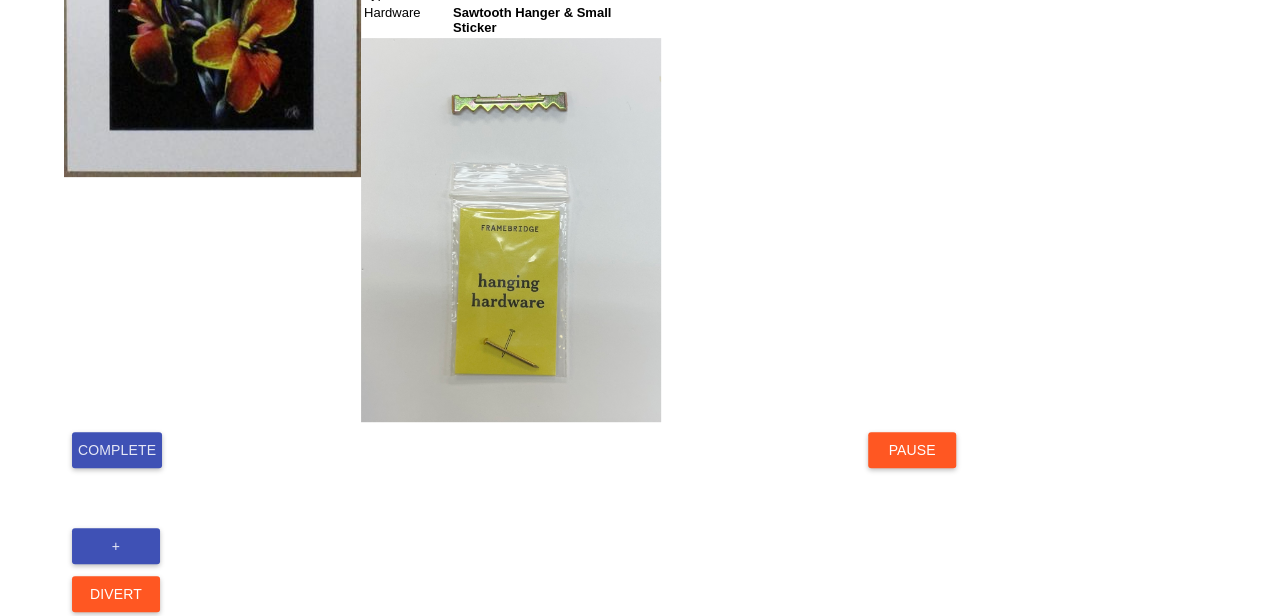 scroll, scrollTop: 421, scrollLeft: 4, axis: both 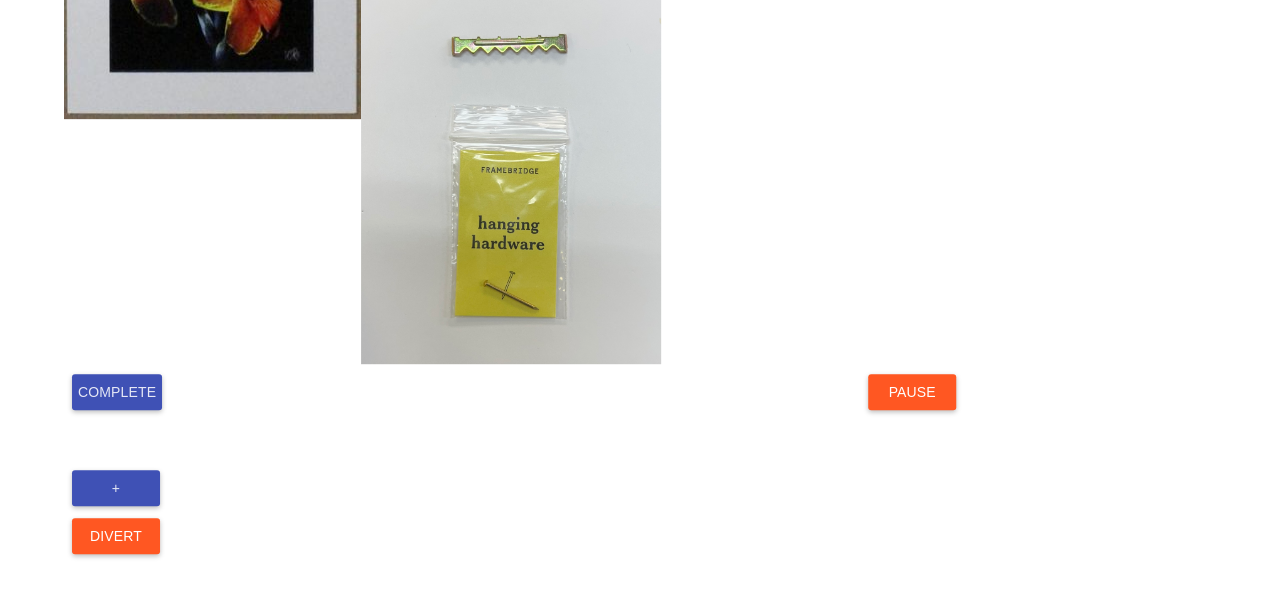 click on "Complete" at bounding box center (117, 392) 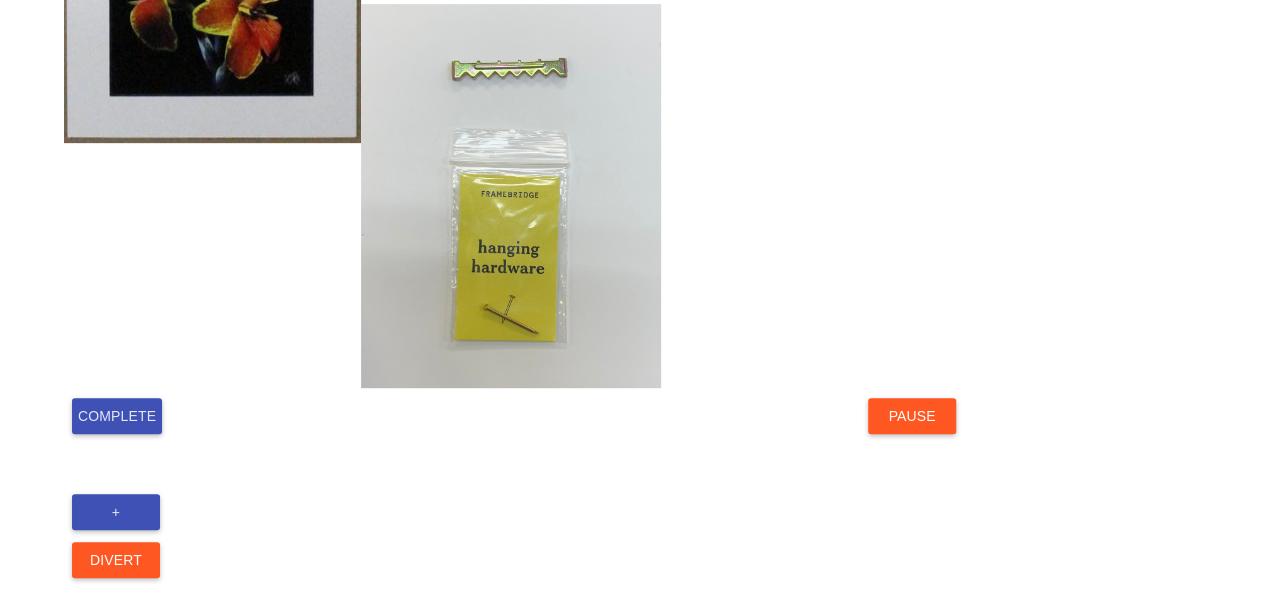 scroll, scrollTop: 440, scrollLeft: 0, axis: vertical 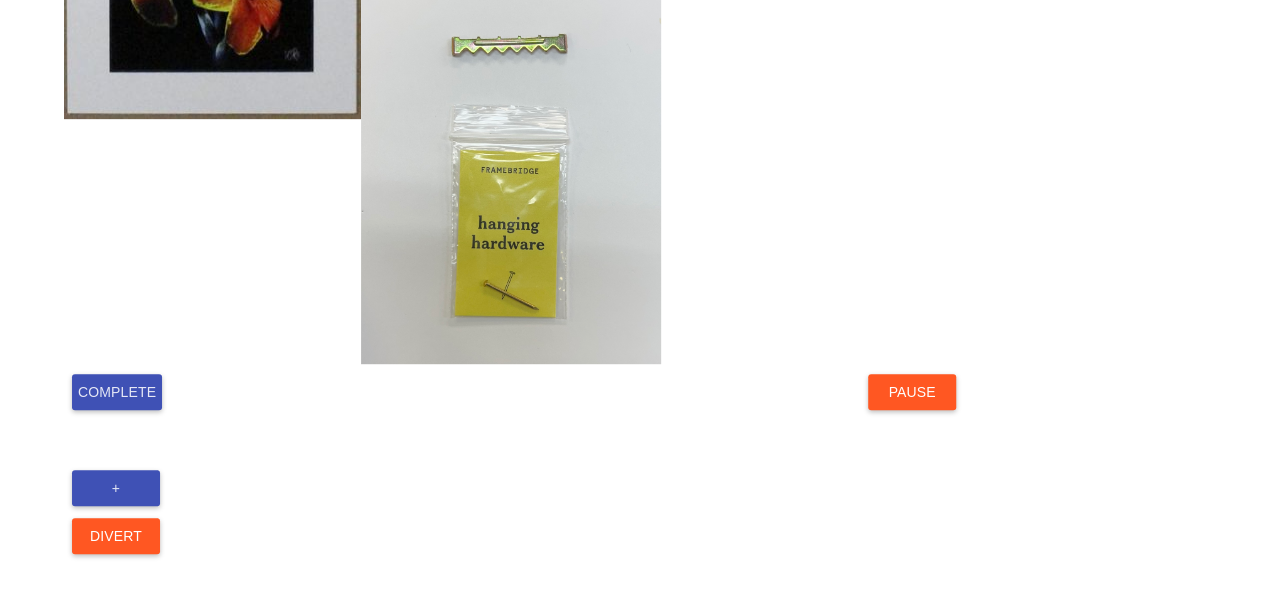 click on "Complete" at bounding box center [117, 392] 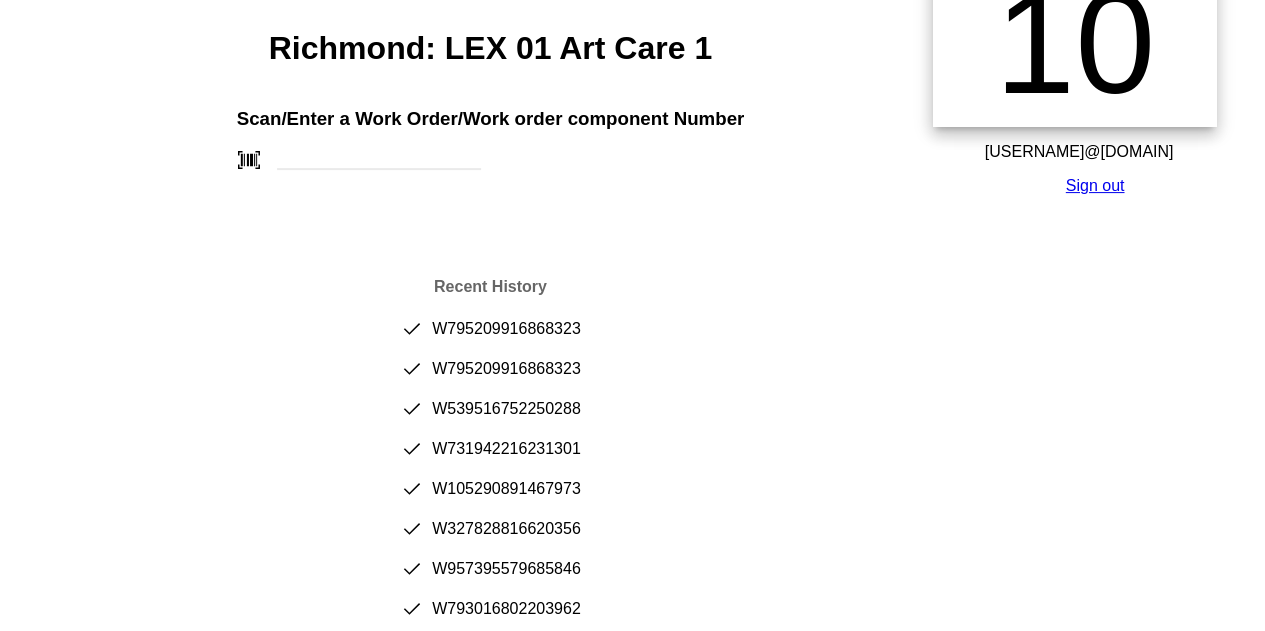 scroll, scrollTop: 0, scrollLeft: 0, axis: both 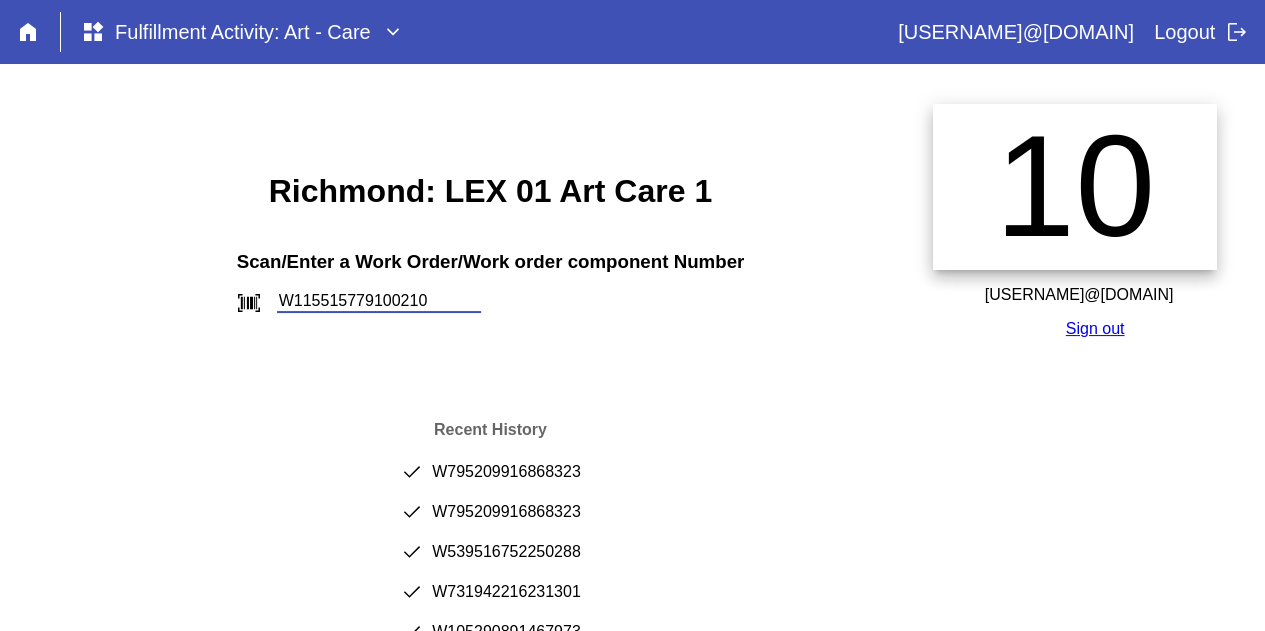type on "W115515779100210" 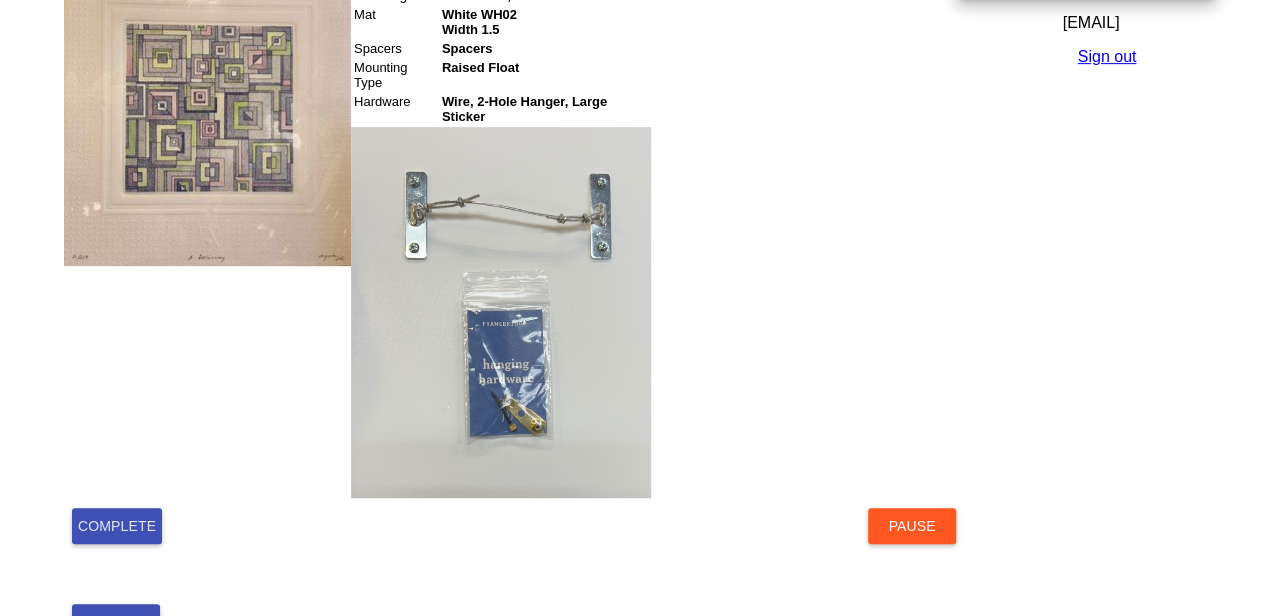 scroll, scrollTop: 568, scrollLeft: 0, axis: vertical 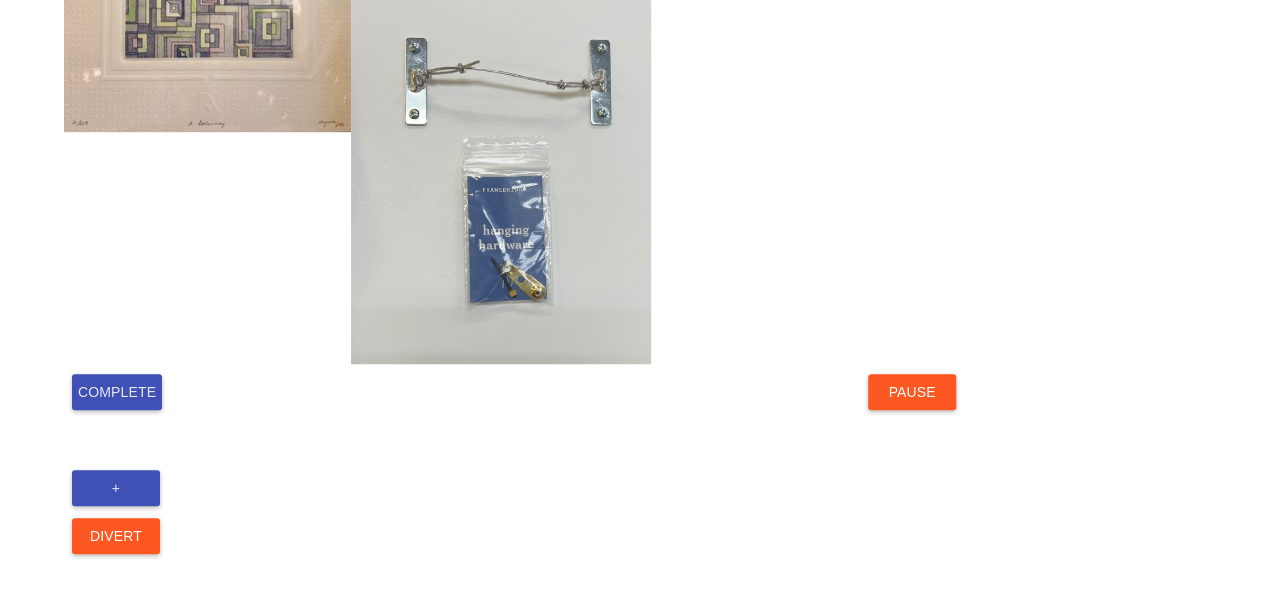 click on "Complete" at bounding box center [117, 392] 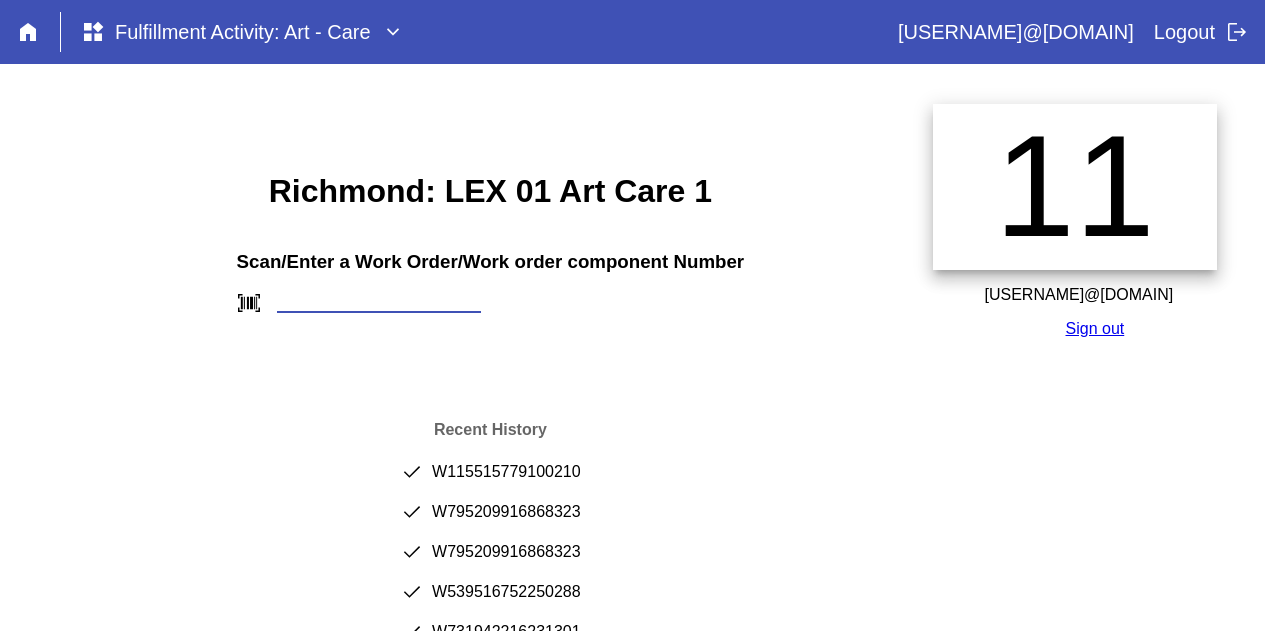 scroll, scrollTop: 0, scrollLeft: 0, axis: both 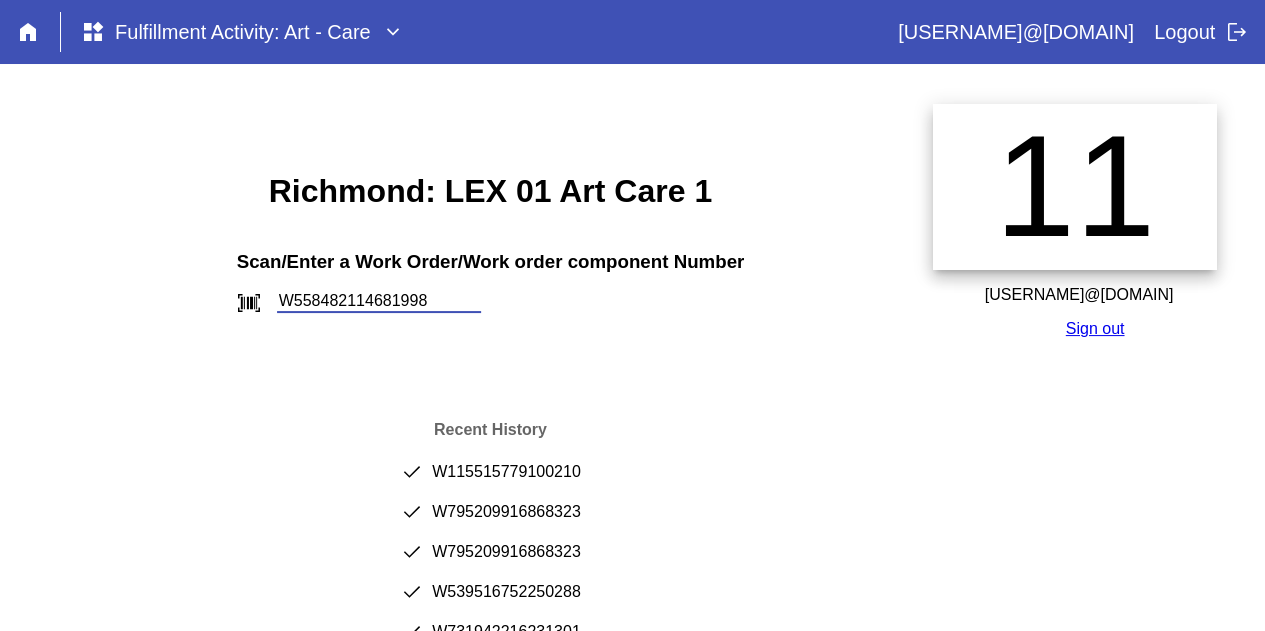 type on "W558482114681998" 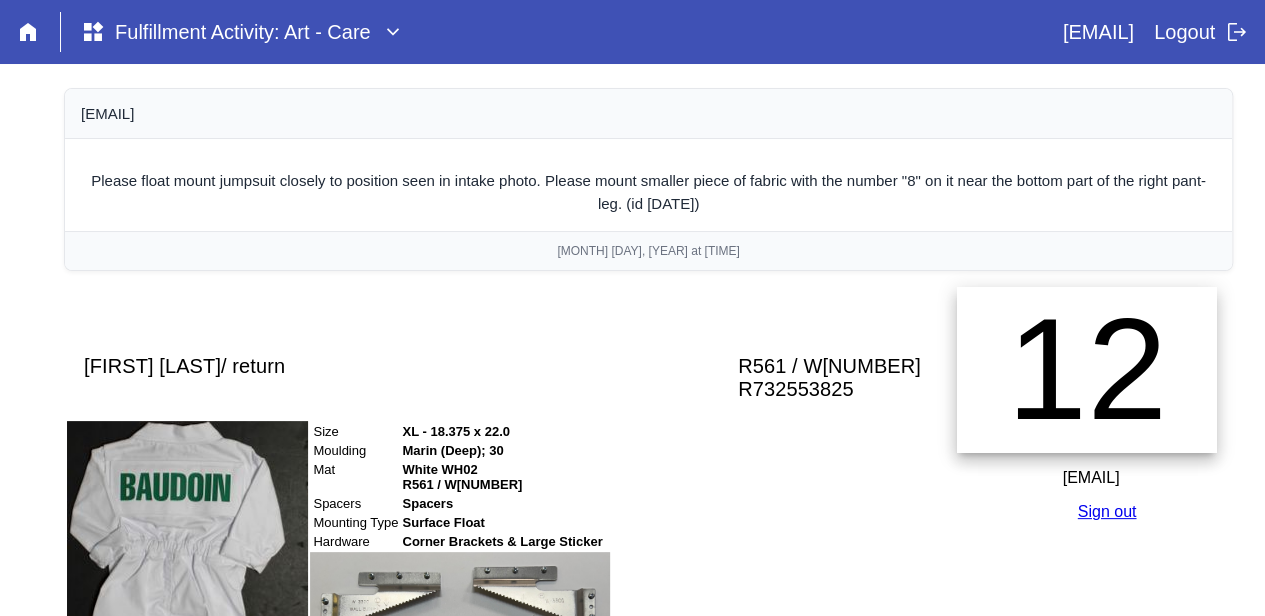 scroll, scrollTop: 391, scrollLeft: 0, axis: vertical 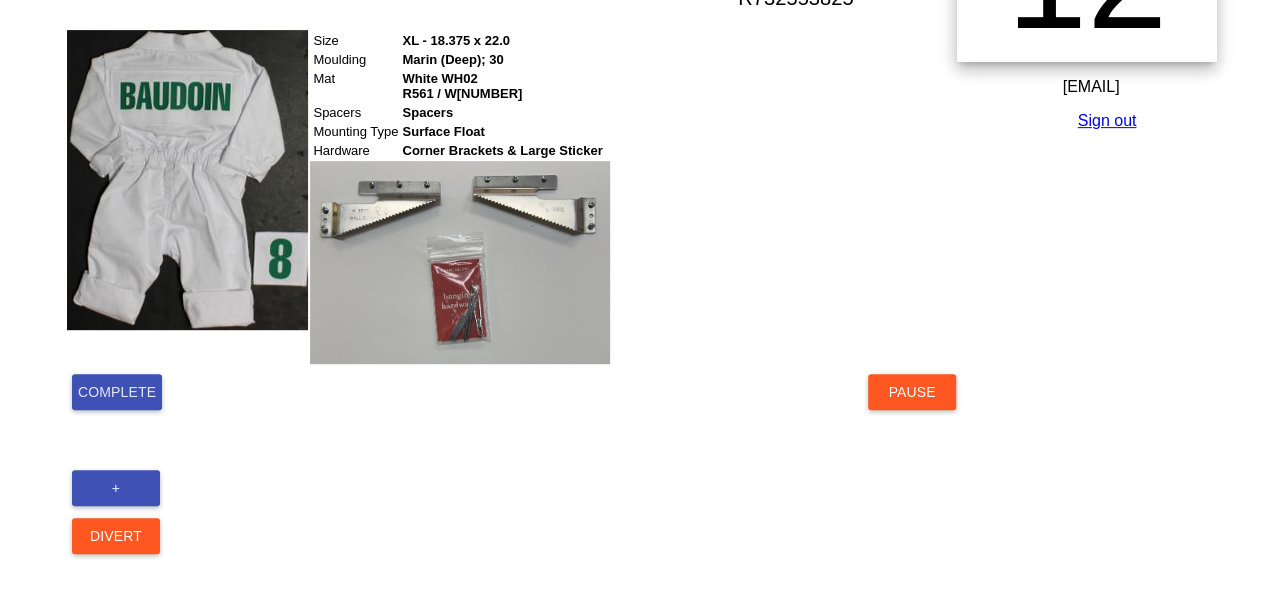 click on "Complete" at bounding box center [117, 392] 